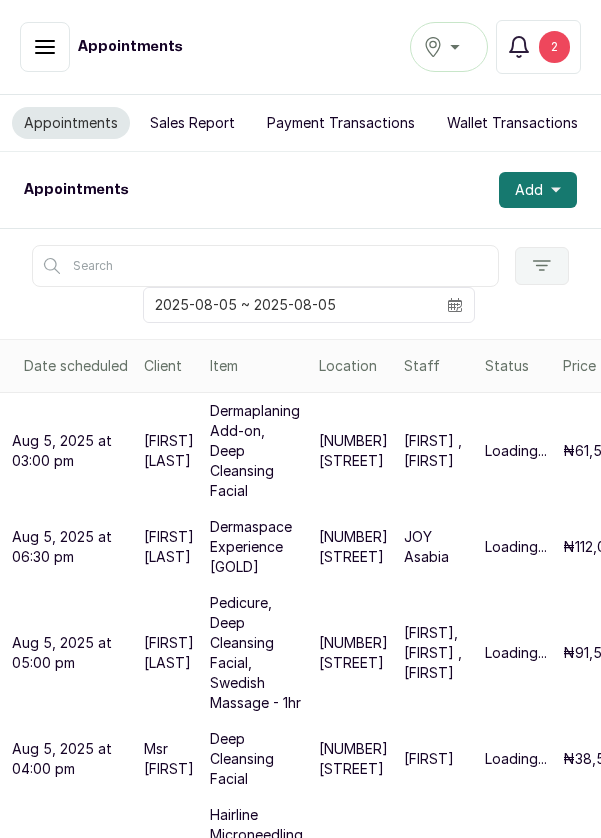 scroll, scrollTop: 0, scrollLeft: 0, axis: both 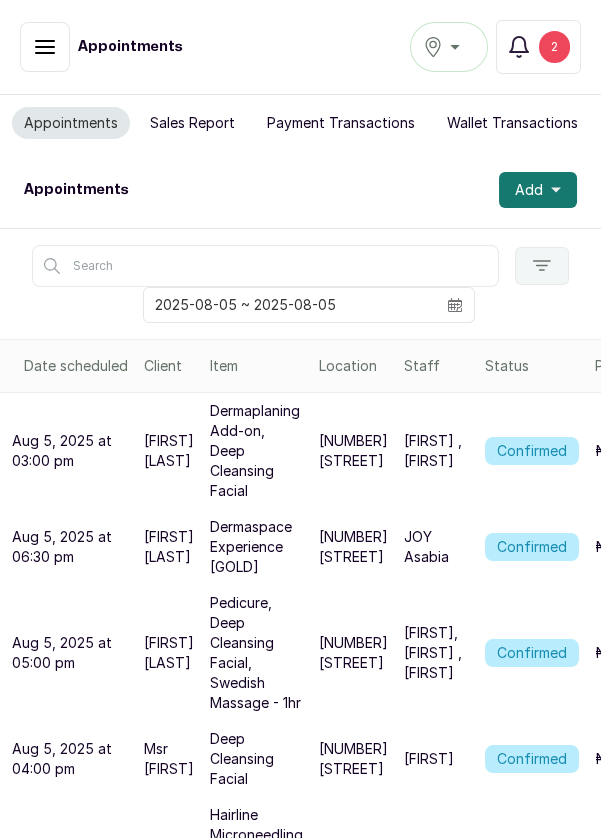 click on "[NUMBER] [STREET]" at bounding box center [353, 1229] 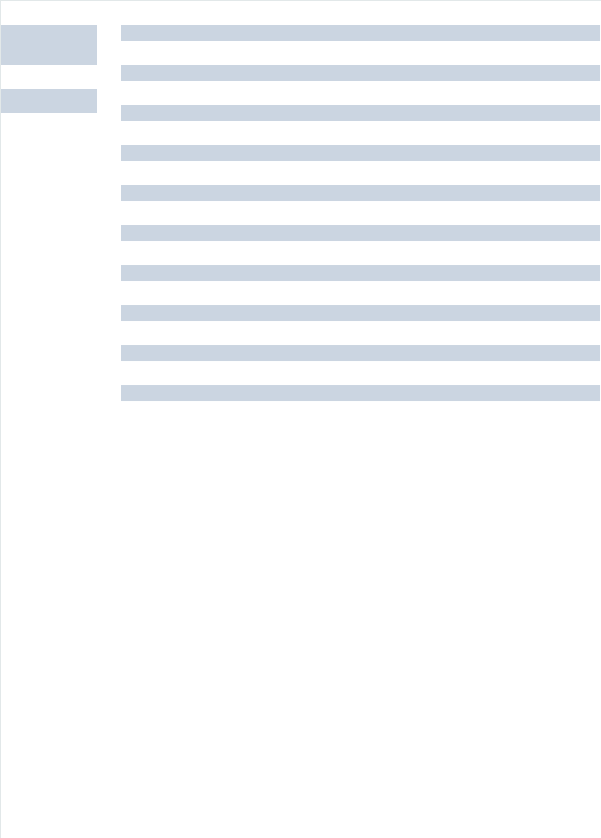 scroll, scrollTop: 14, scrollLeft: 0, axis: vertical 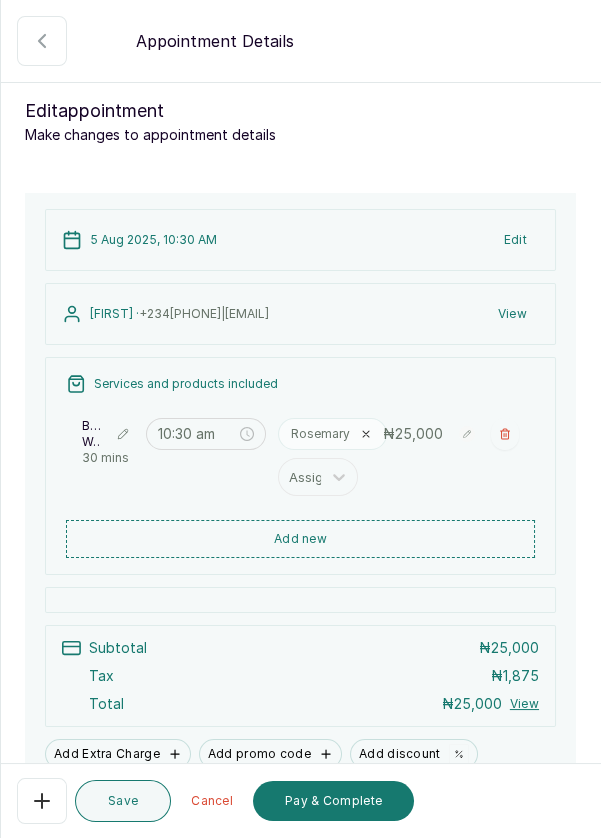 click on "Add new" at bounding box center (300, 539) 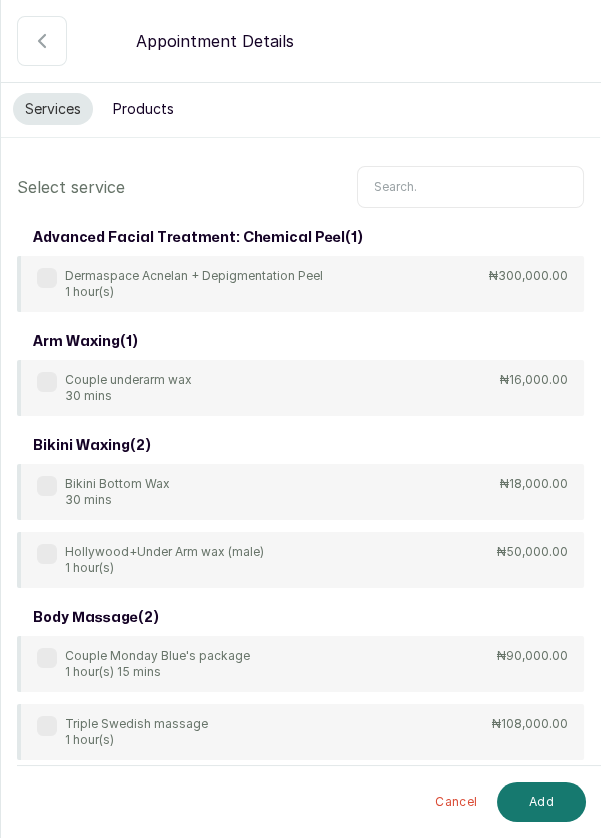 scroll, scrollTop: 148, scrollLeft: 0, axis: vertical 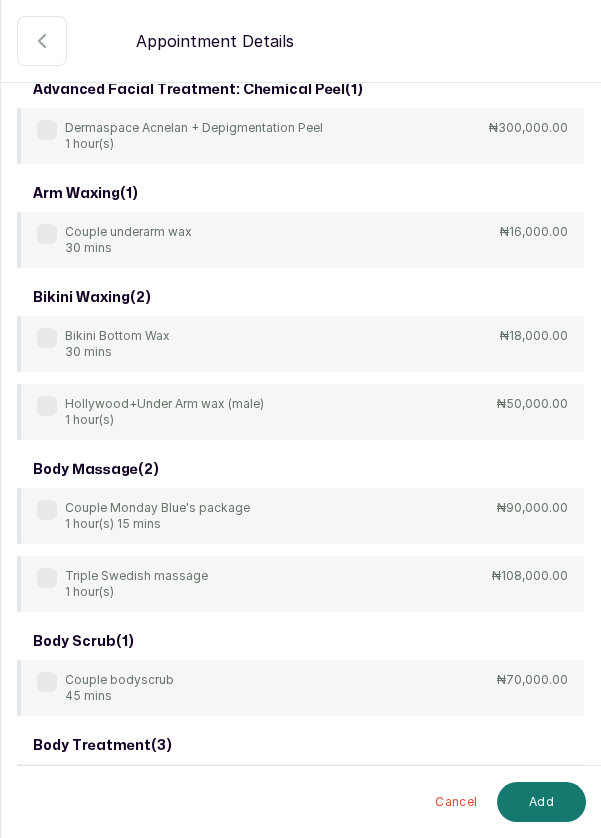 click on "Services Products" at bounding box center [300, -39] 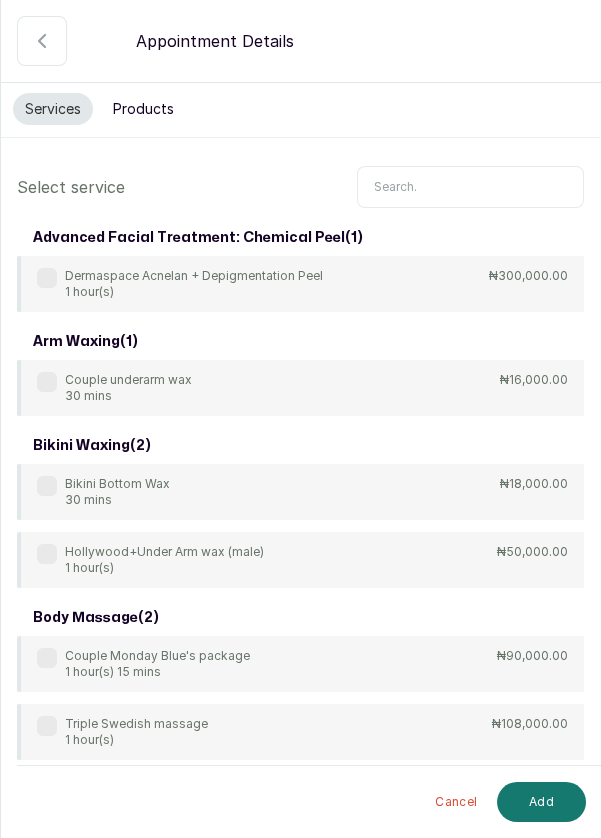 click at bounding box center (470, 187) 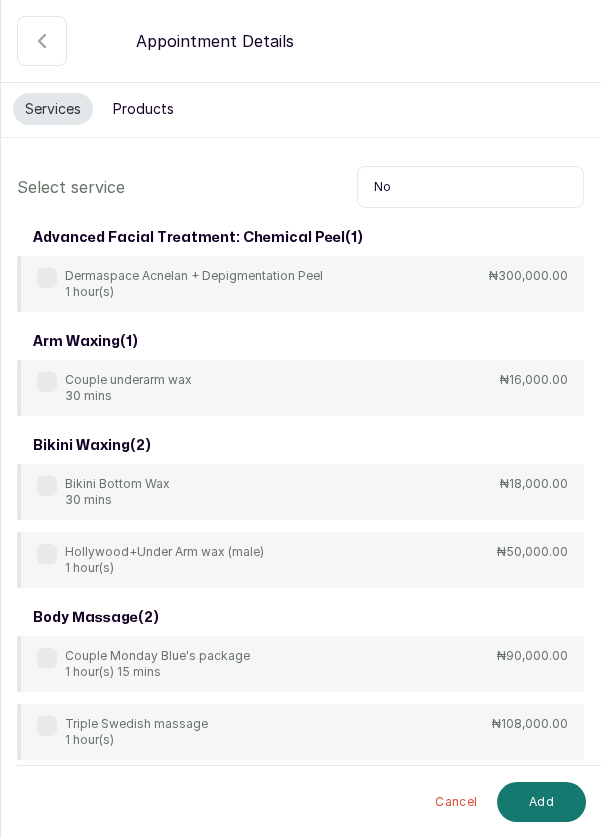 type on "N" 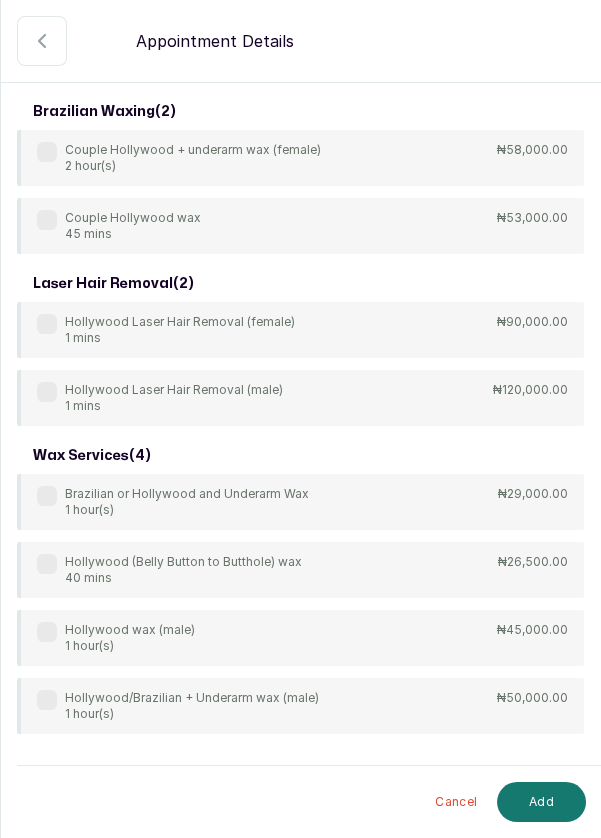 scroll, scrollTop: 265, scrollLeft: 0, axis: vertical 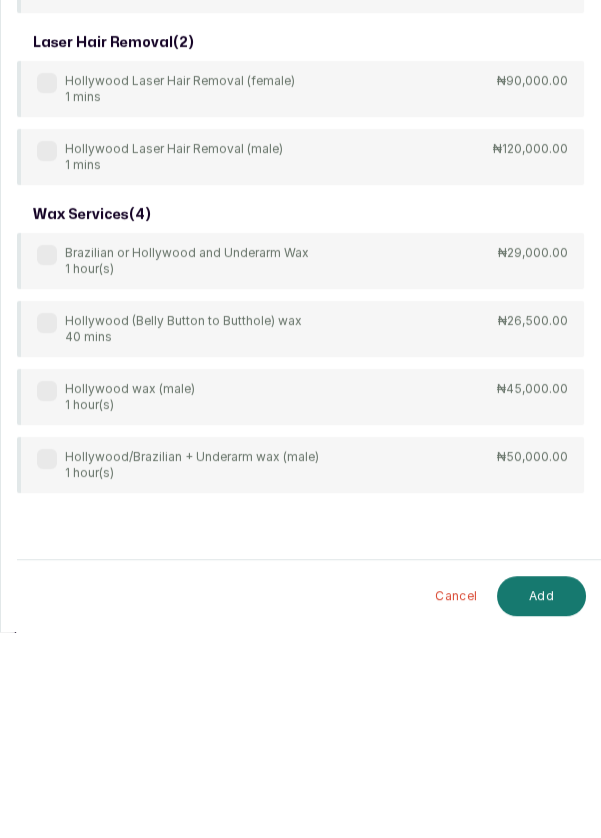 type on "Holly" 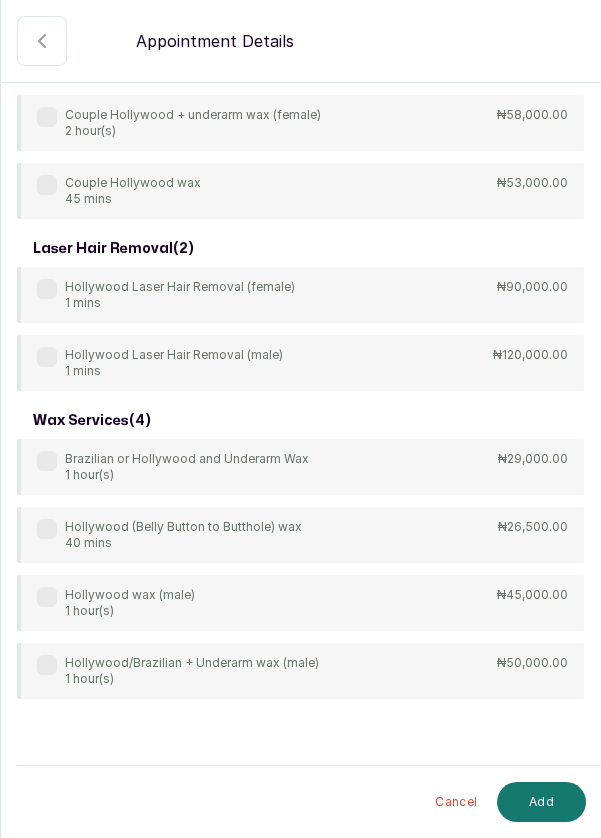 scroll, scrollTop: 178, scrollLeft: 0, axis: vertical 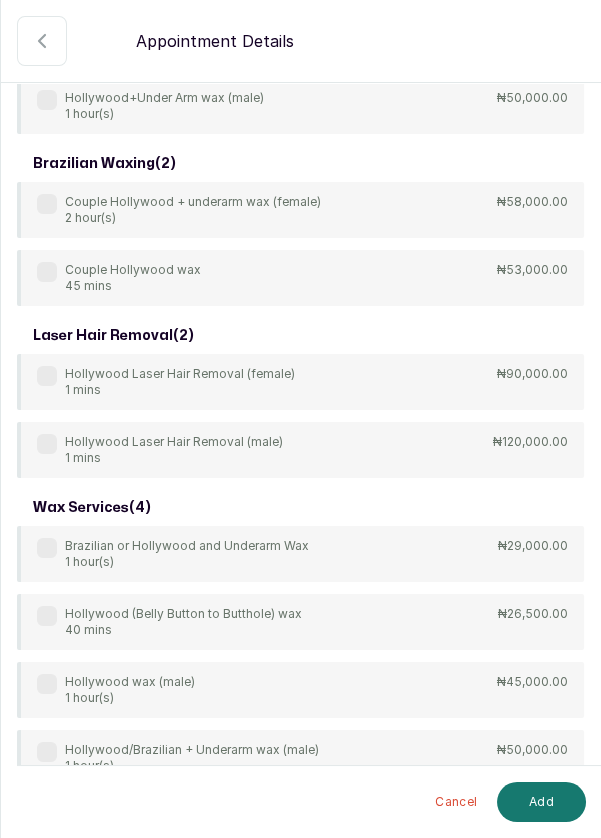 click on "Hollywood  (Belly Button to Butthole) wax 40 mins" at bounding box center (169, 622) 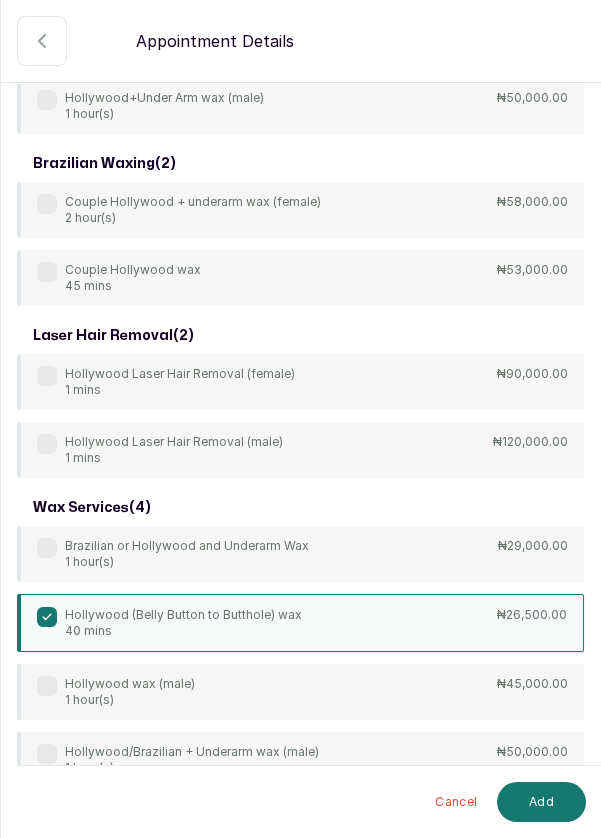 click on "Add" at bounding box center [541, 802] 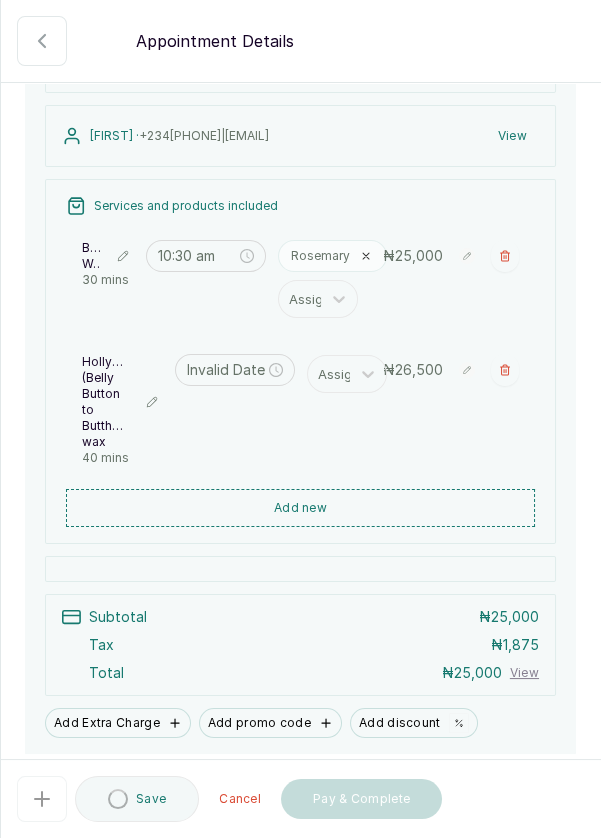 type on "11:00 am" 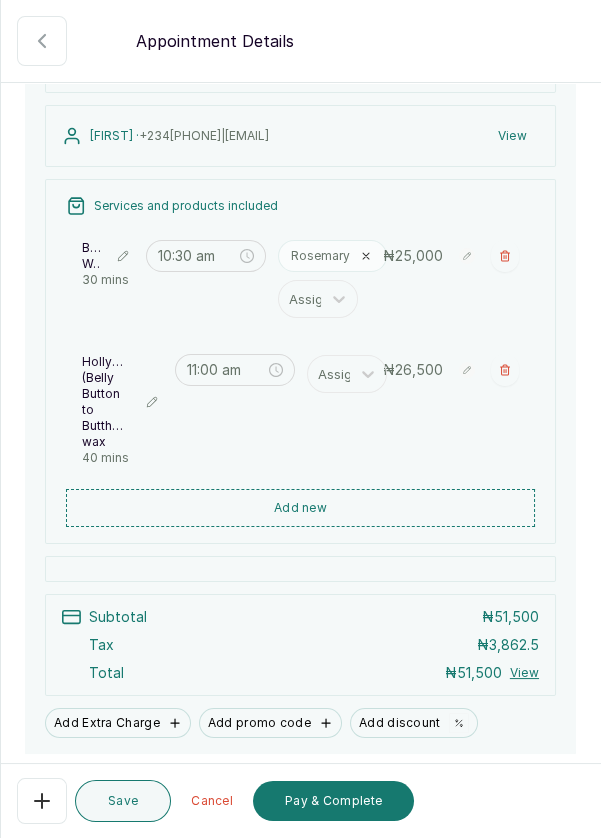 click on "[FIRST] Wax    30 mins 10:30 am [FIRST]  Assign ₦ 25,000" at bounding box center (300, 279) 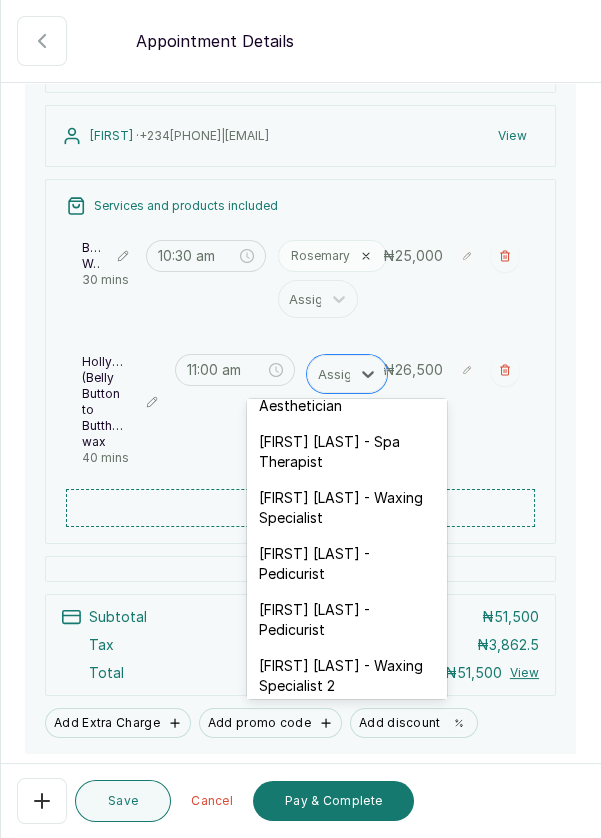 scroll, scrollTop: 96, scrollLeft: 0, axis: vertical 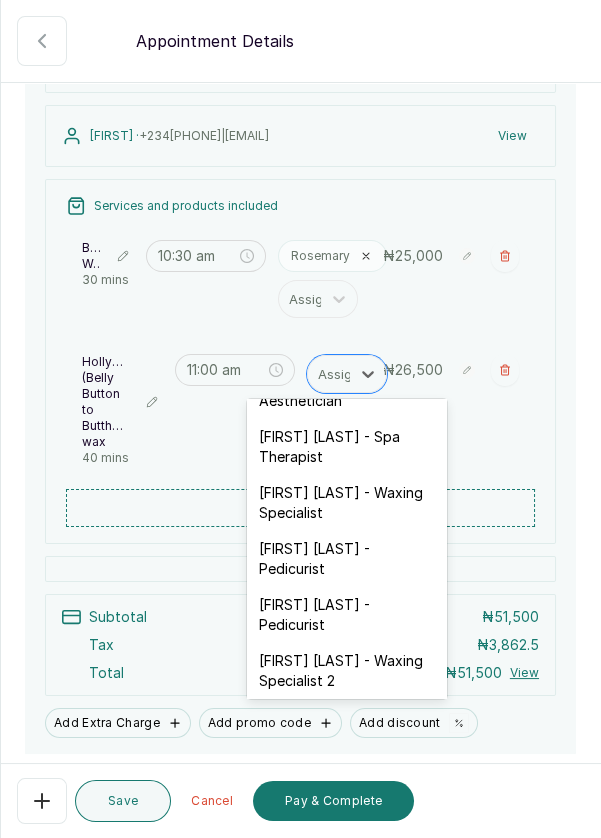 click on "[FIRST] [LAST] - Aesthetician" at bounding box center (347, 391) 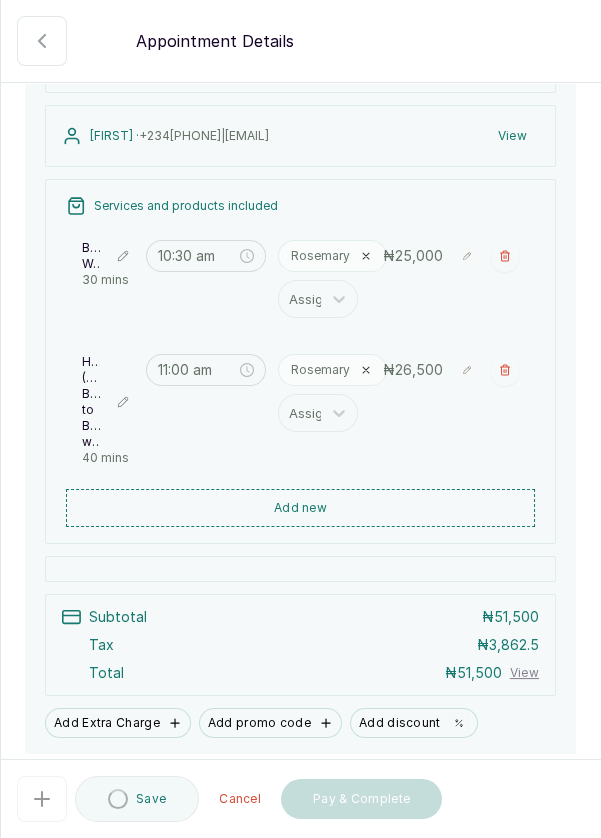 click at bounding box center (300, 211) 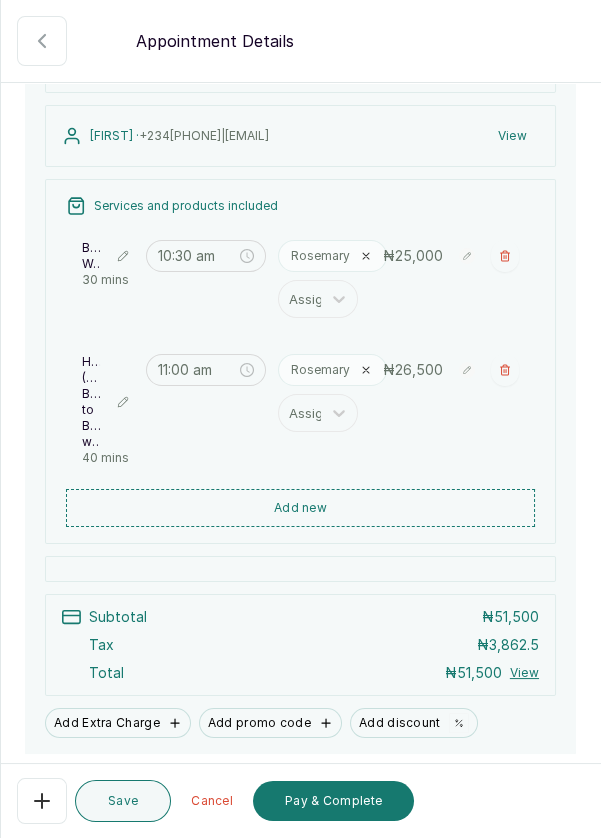 click at bounding box center [300, 211] 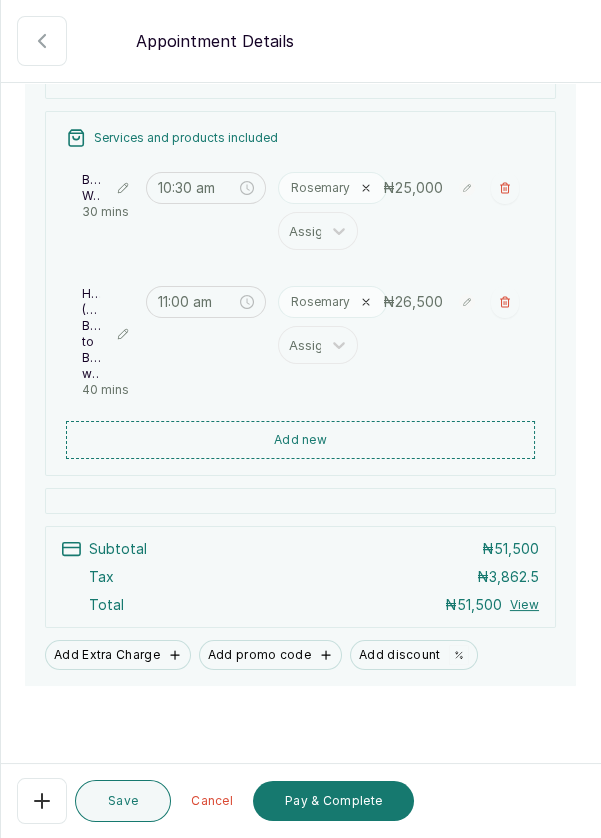 click at bounding box center (300, 211) 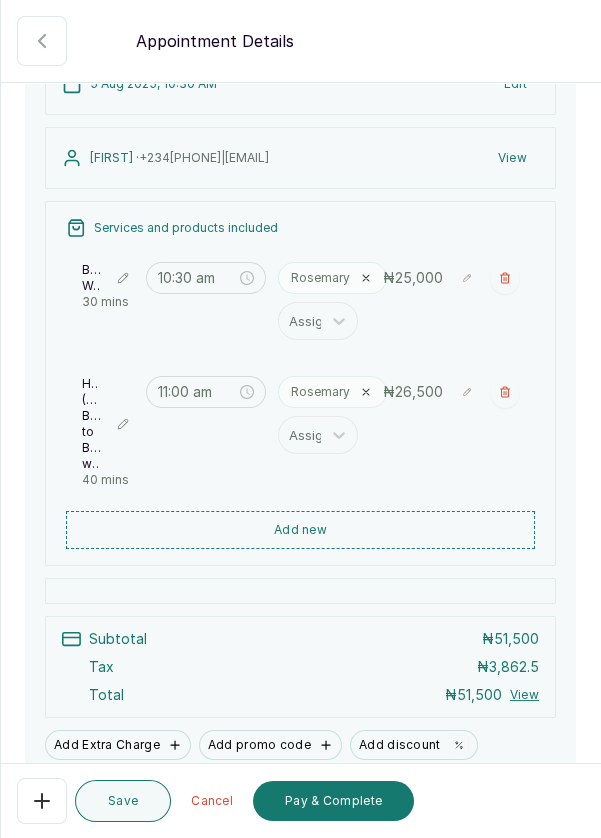 scroll, scrollTop: 0, scrollLeft: 0, axis: both 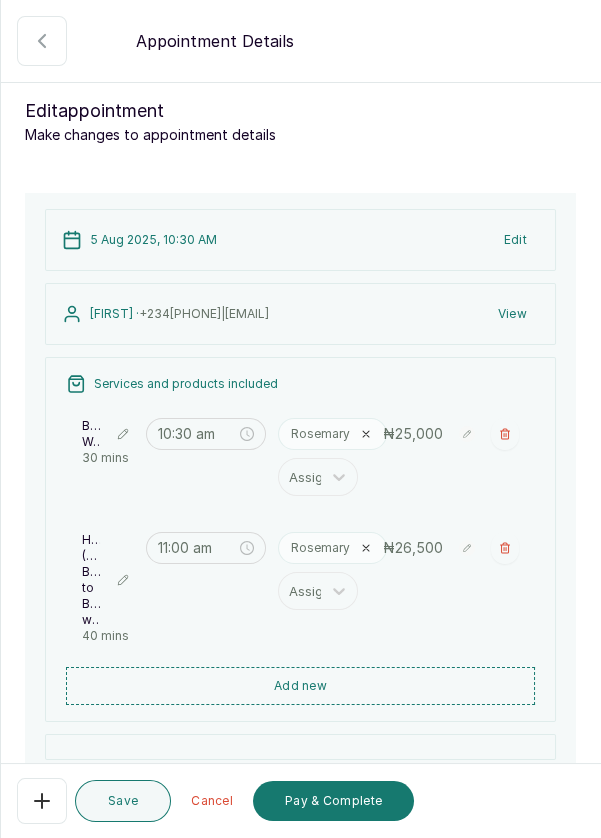 click 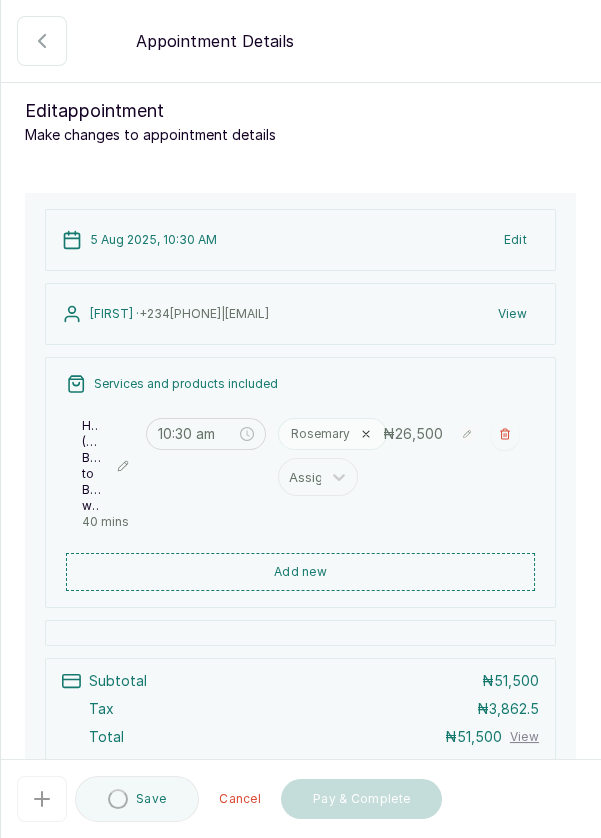 type on "11:00 am" 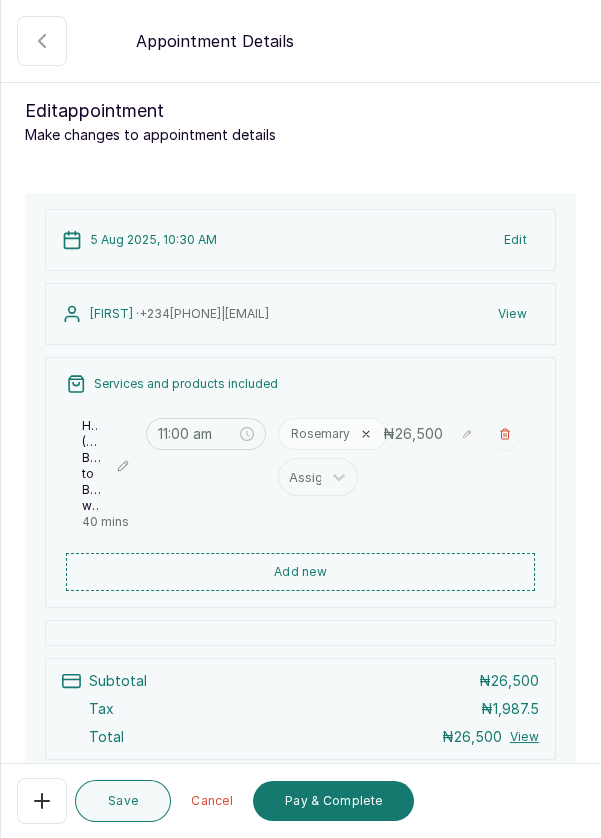 click on "Pay & Complete" at bounding box center (333, 801) 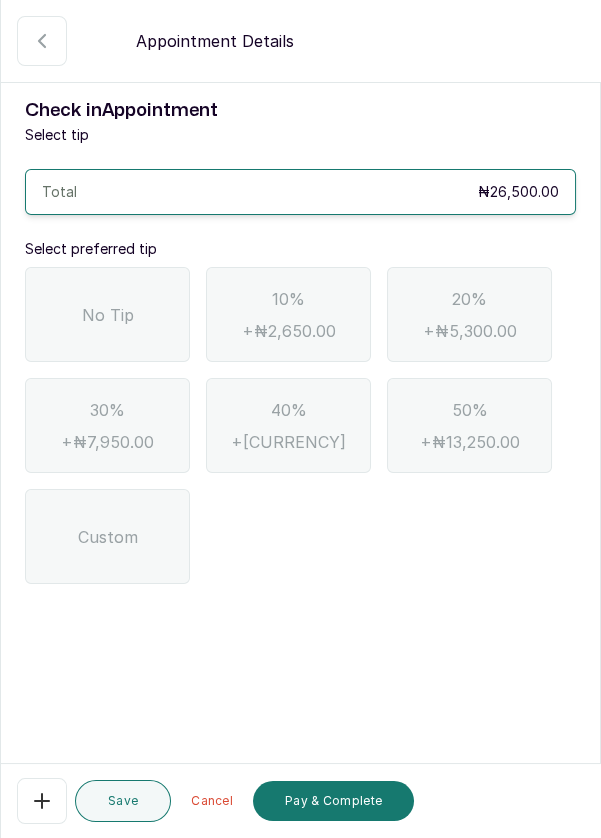 click on "No Tip" at bounding box center (108, 315) 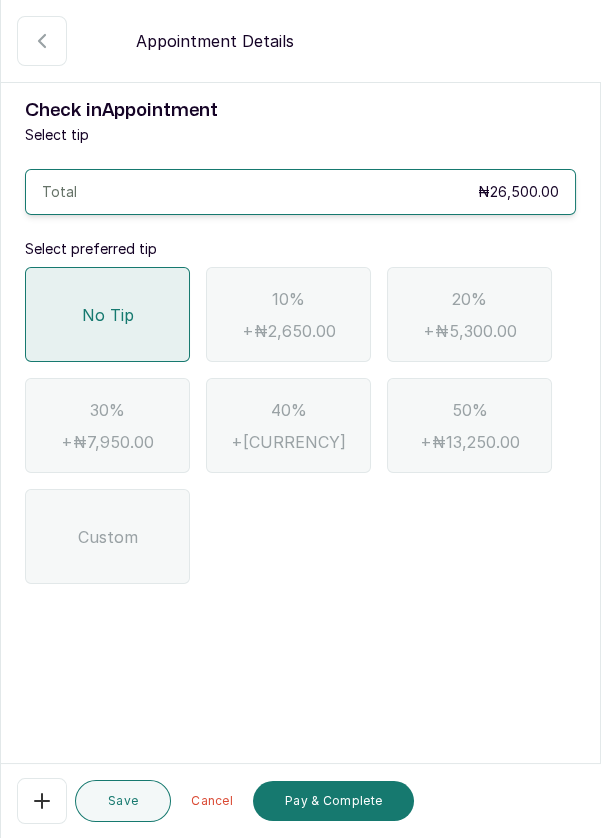 click on "Save" at bounding box center [123, 801] 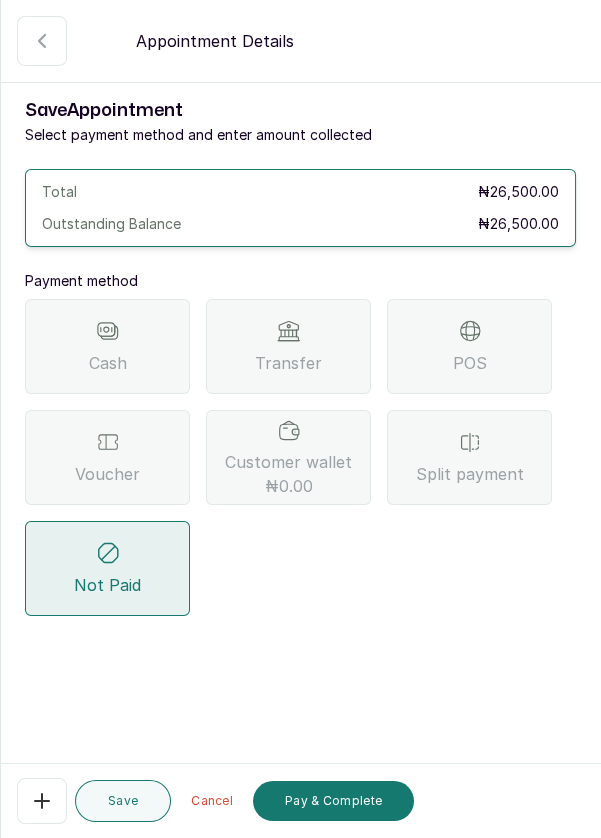 click on "Cancel" at bounding box center (212, 801) 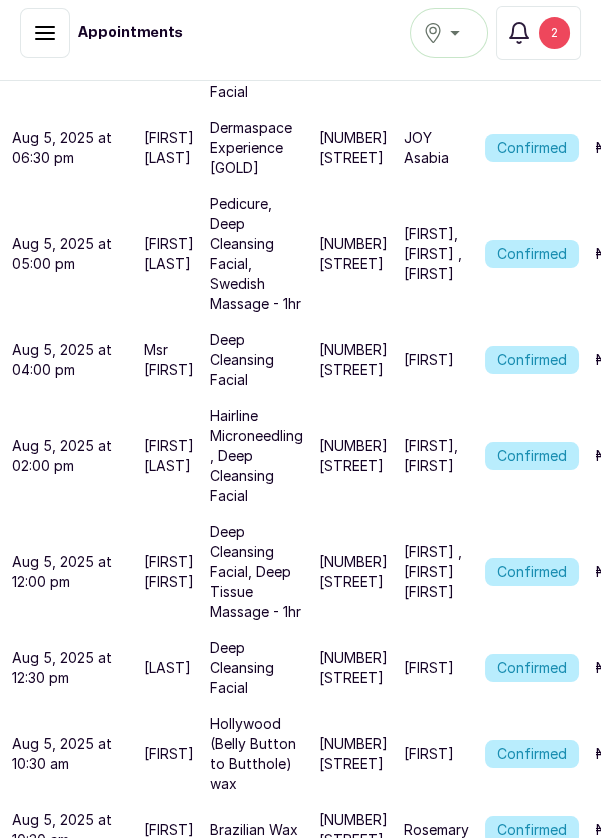click on "Rosemary" at bounding box center (436, 830) 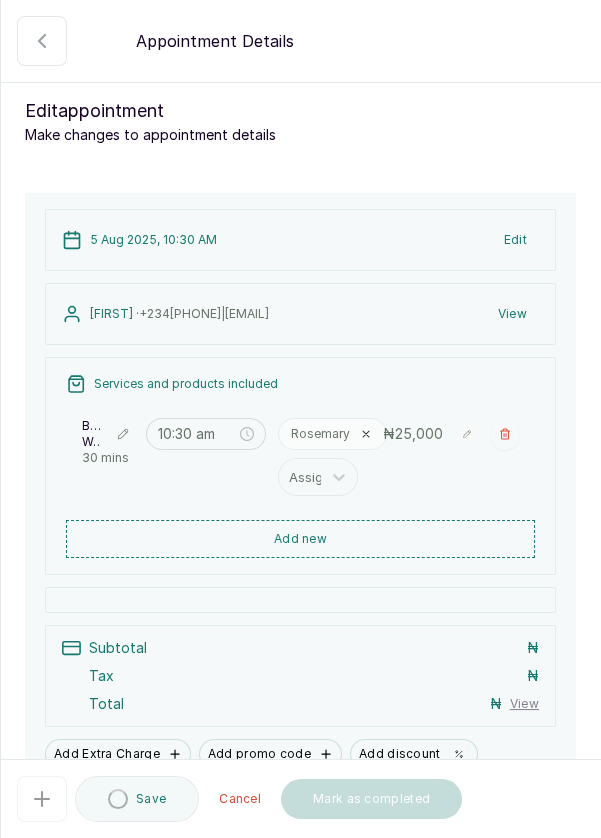 click on "Add new" at bounding box center [300, 539] 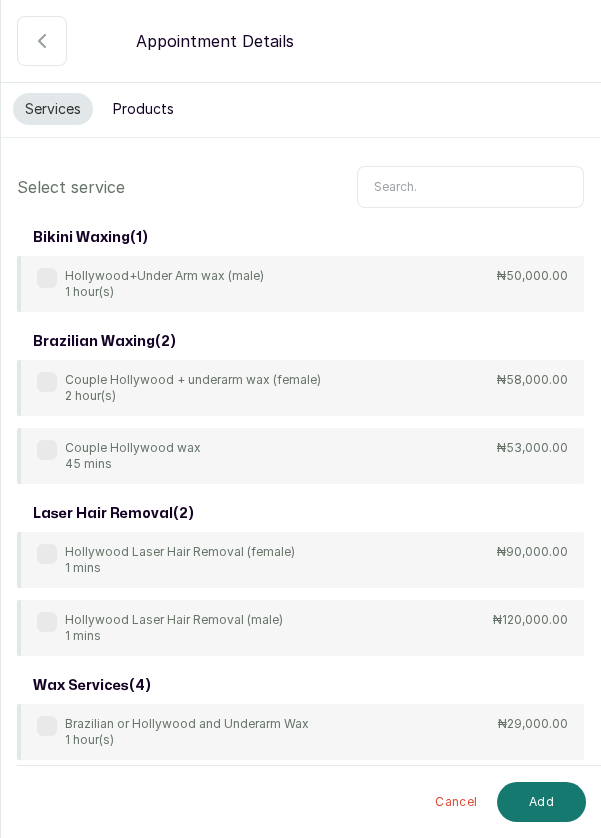 scroll, scrollTop: 148, scrollLeft: 0, axis: vertical 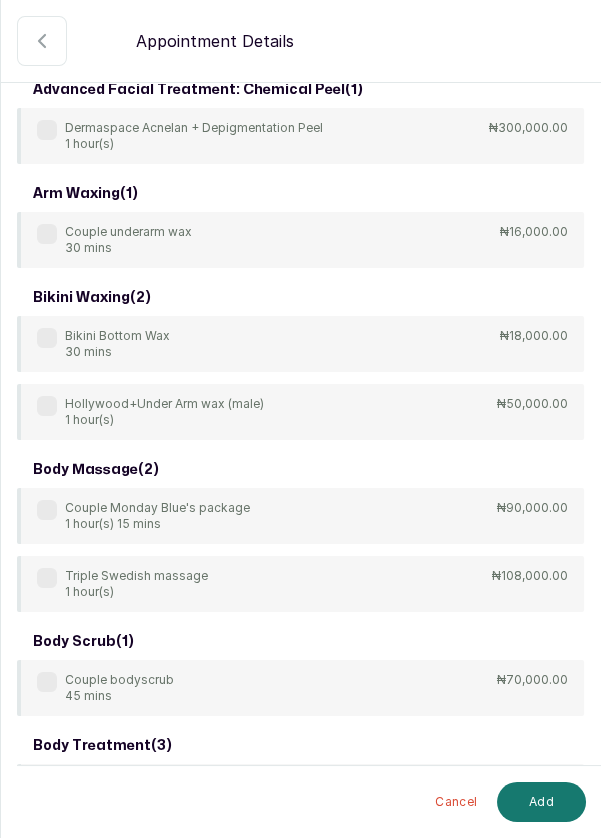 click at bounding box center (47, 786) 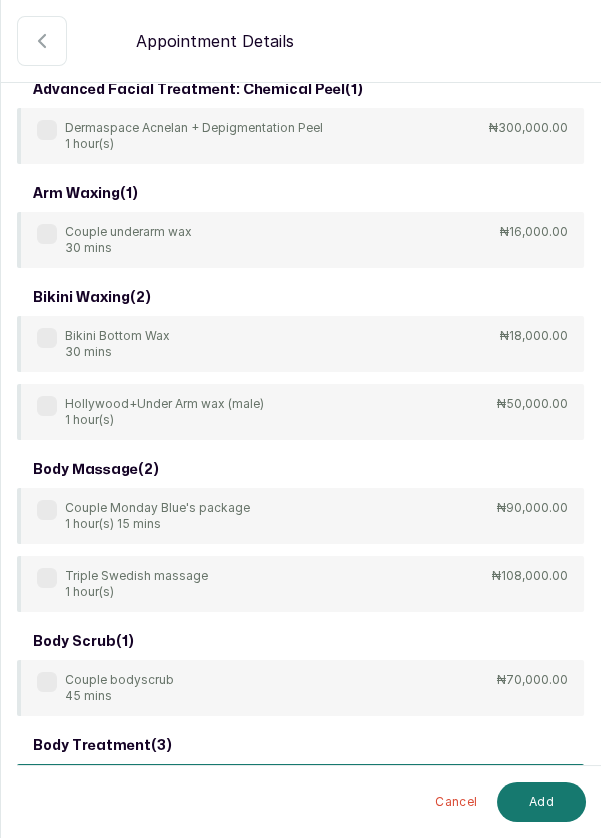 click at bounding box center (47, 787) 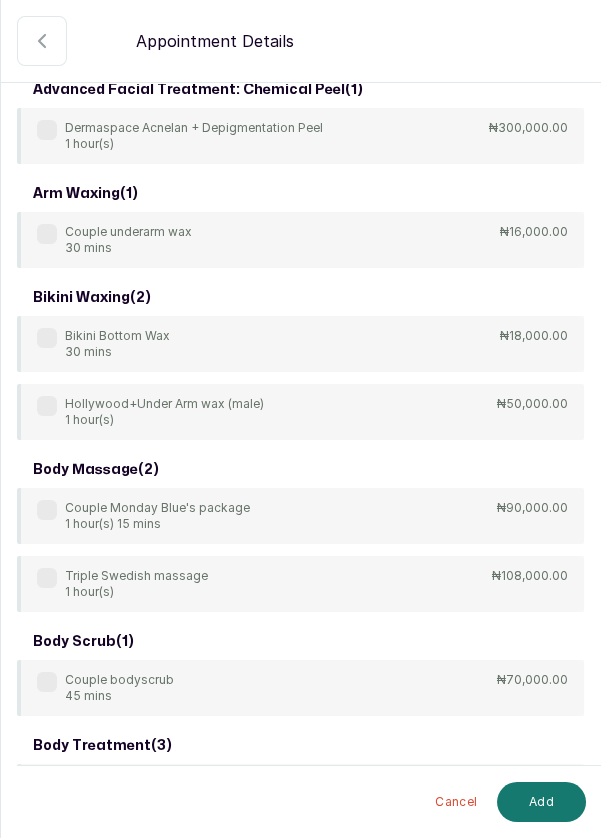 scroll, scrollTop: 0, scrollLeft: 0, axis: both 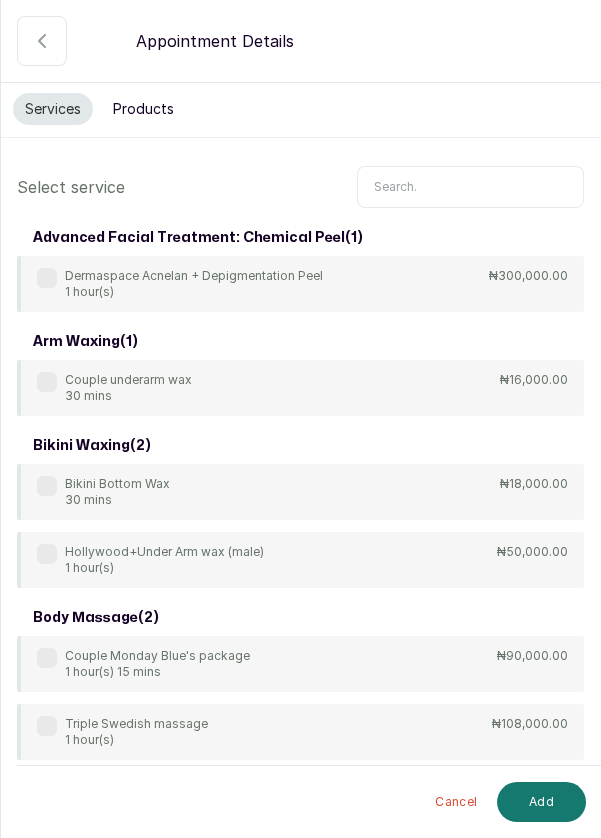 click at bounding box center [470, 187] 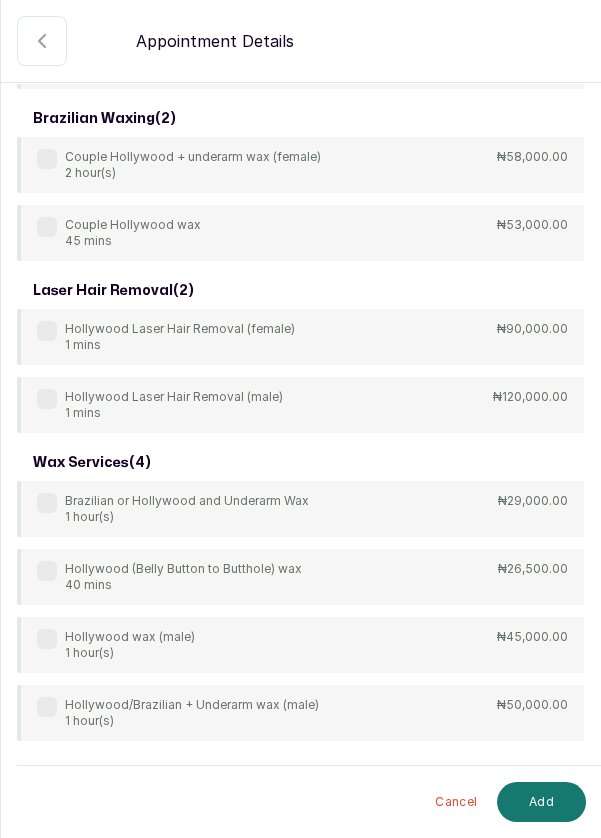scroll, scrollTop: 265, scrollLeft: 0, axis: vertical 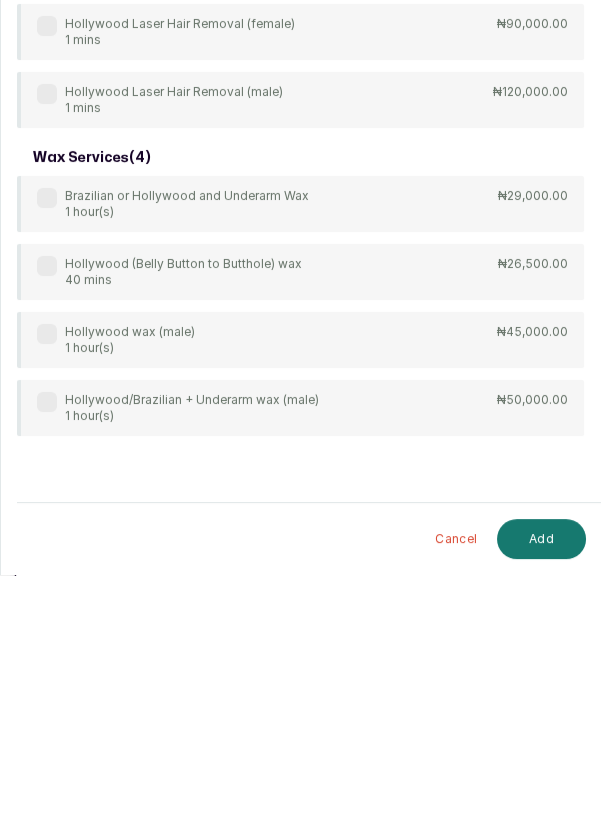 type on "Holly" 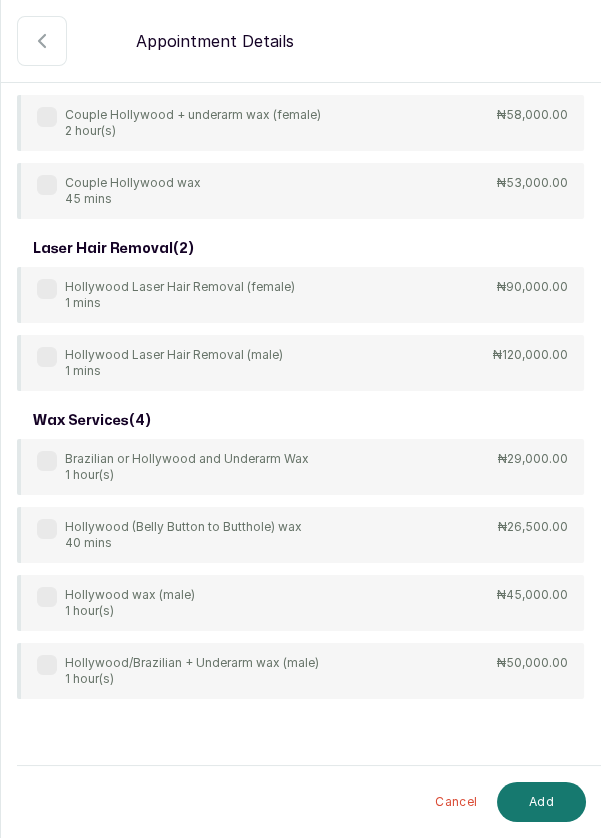 scroll, scrollTop: 178, scrollLeft: 0, axis: vertical 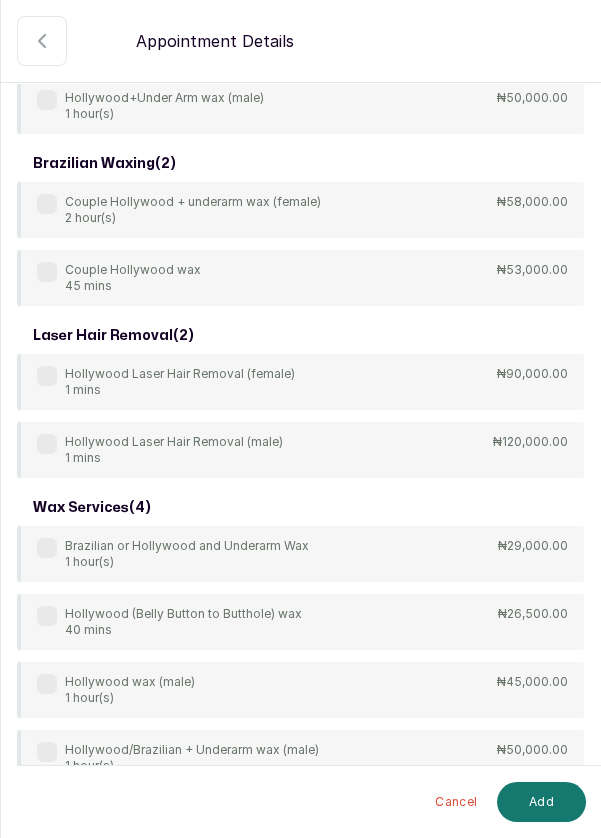 click at bounding box center [47, 616] 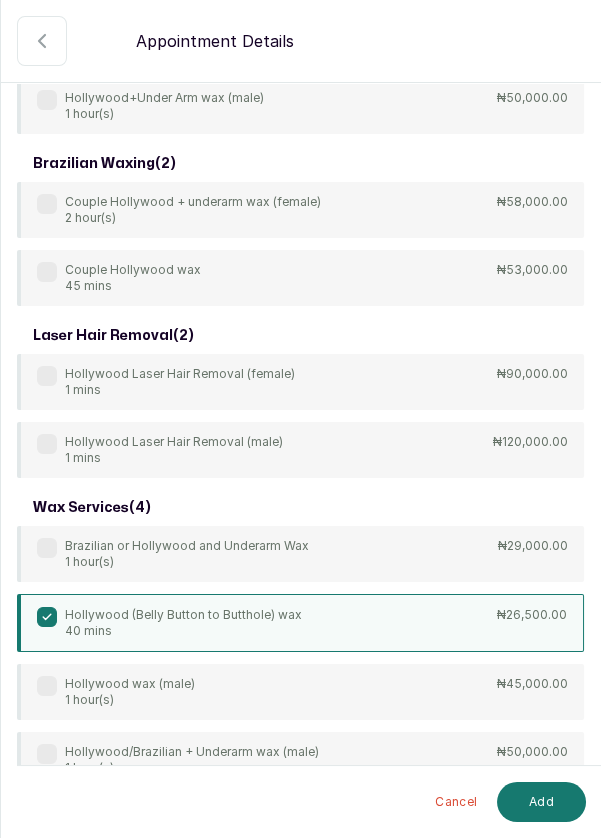 click on "Add" at bounding box center (541, 802) 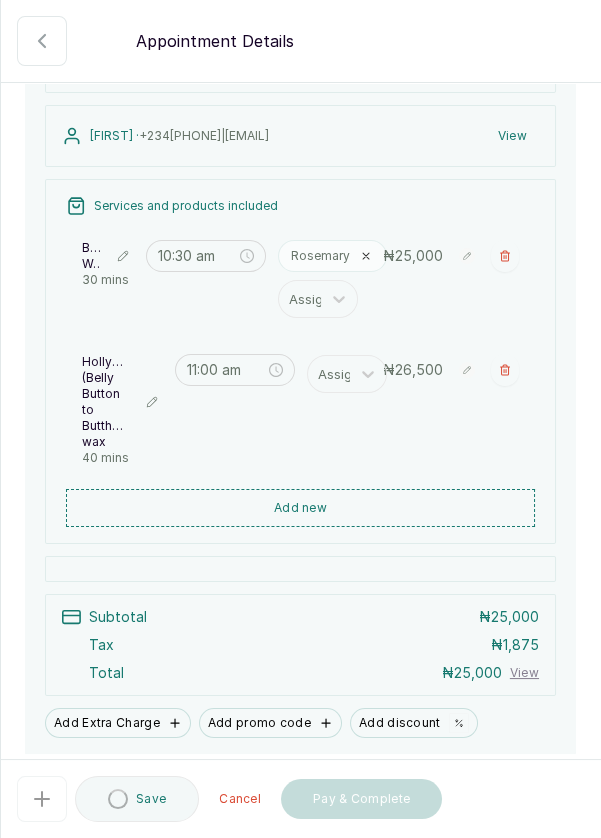 type on "11:00 am" 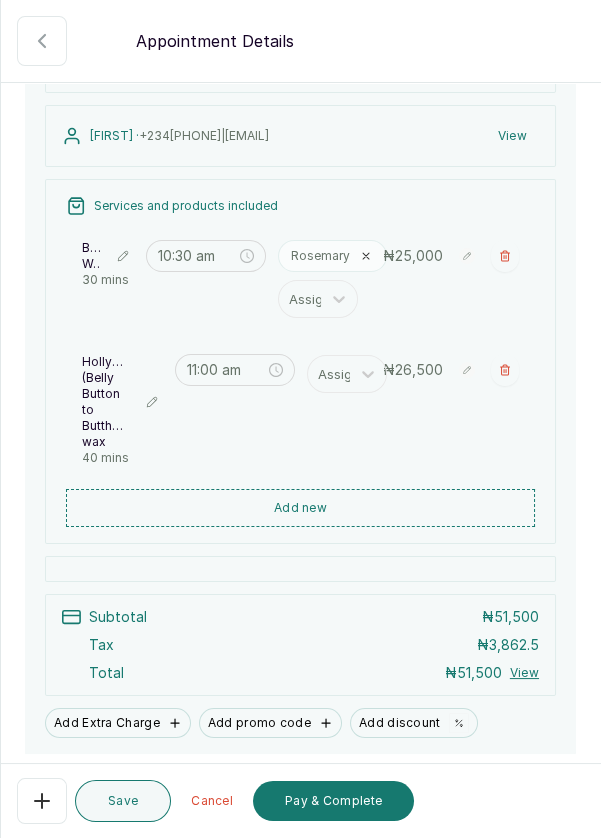 click at bounding box center (505, 256) 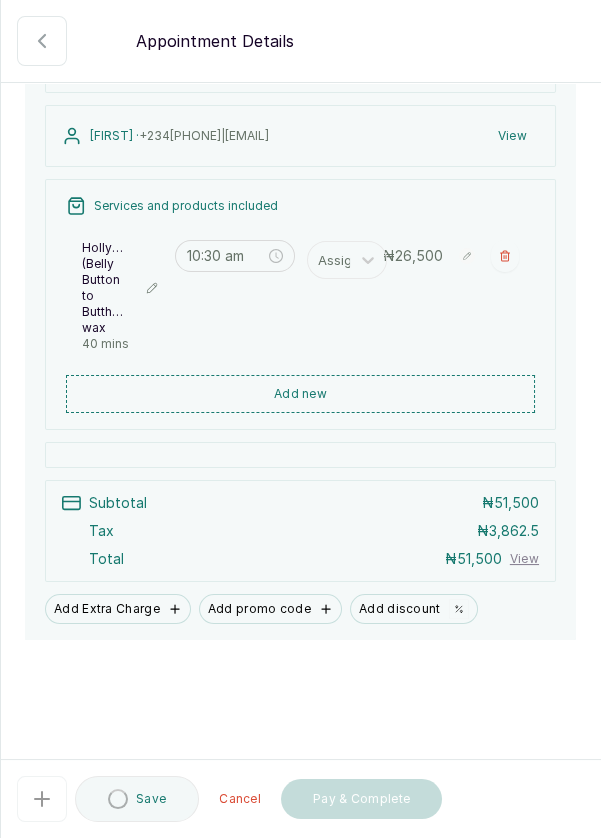 type on "11:00 am" 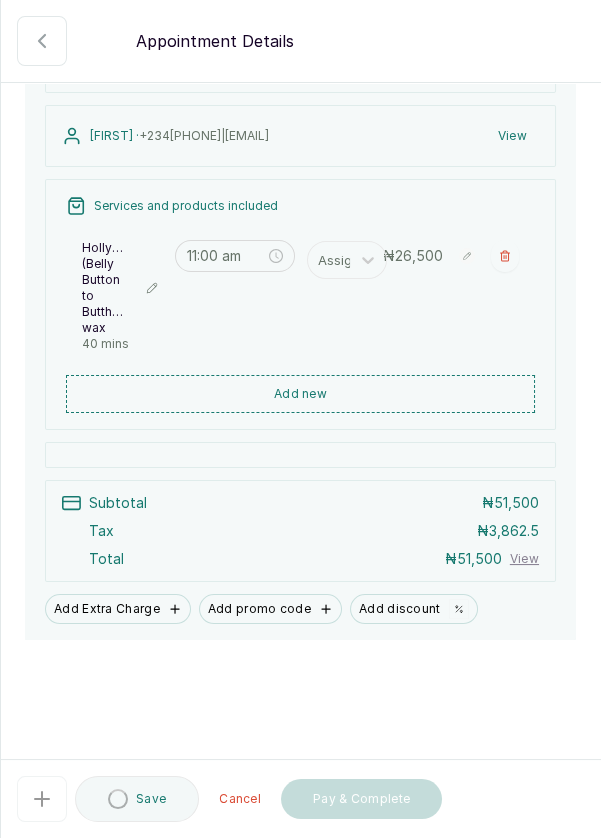 scroll, scrollTop: 132, scrollLeft: 0, axis: vertical 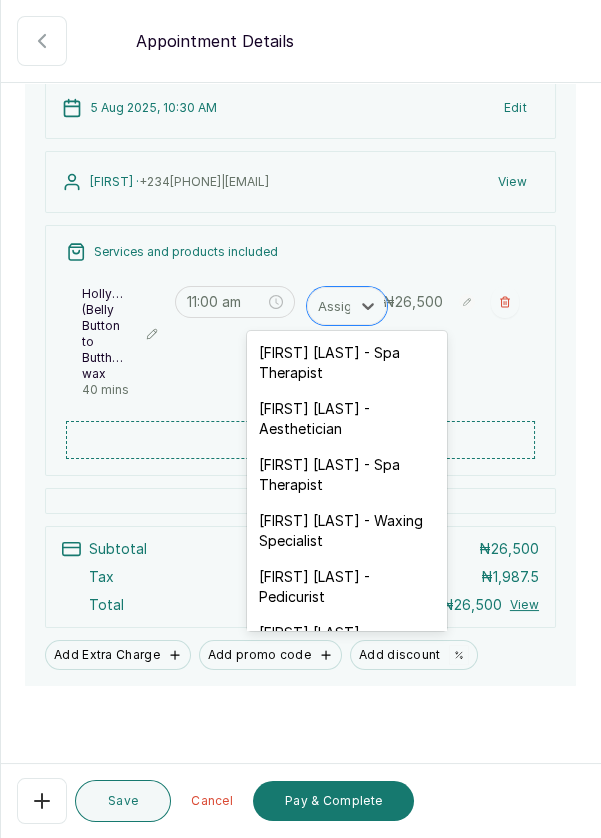 click on "[FIRST] [LAST] - Aesthetician" at bounding box center [347, 419] 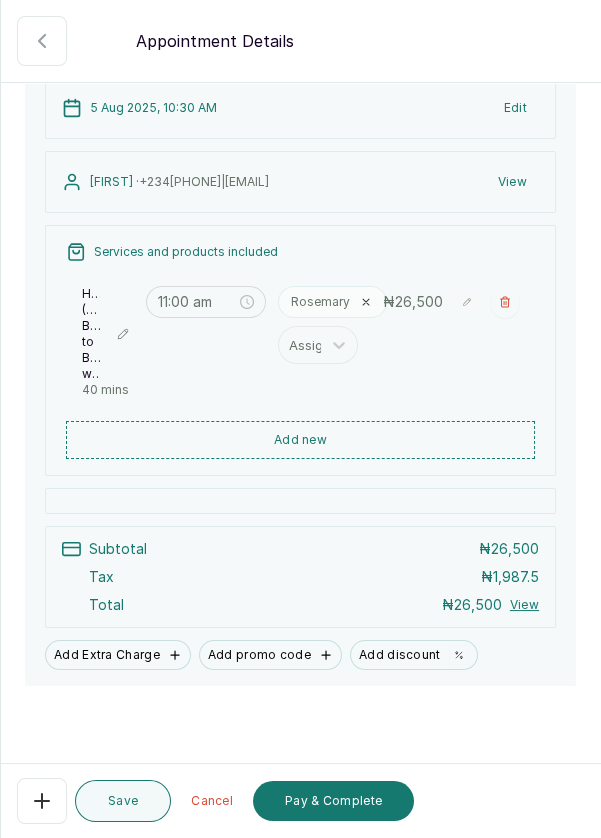 click on "Pay & Complete" at bounding box center [333, 801] 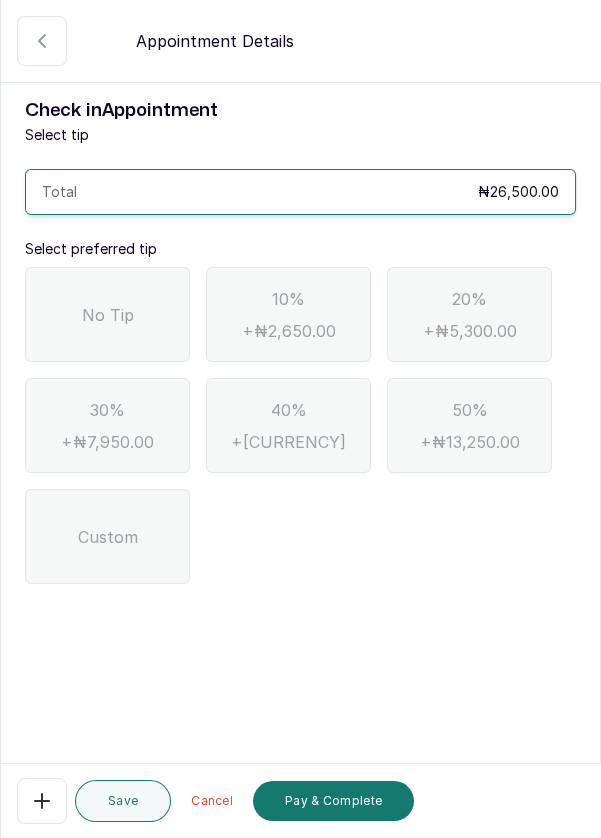 scroll, scrollTop: 0, scrollLeft: 0, axis: both 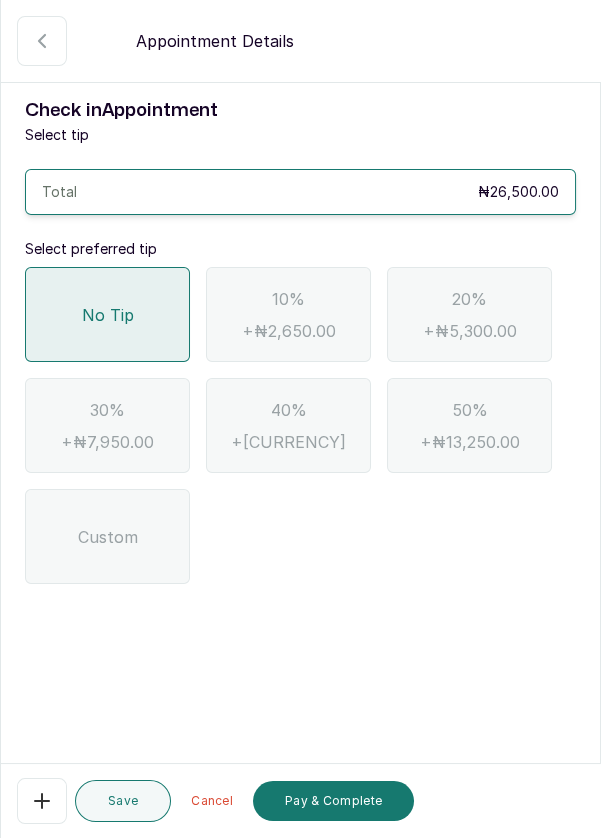 click on "Pay & Complete" at bounding box center [333, 801] 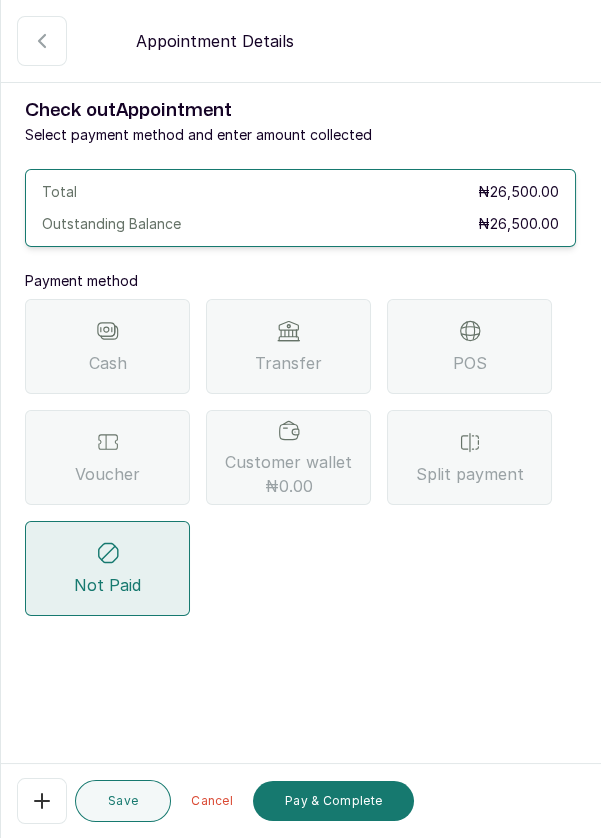click on "POS" at bounding box center [469, 346] 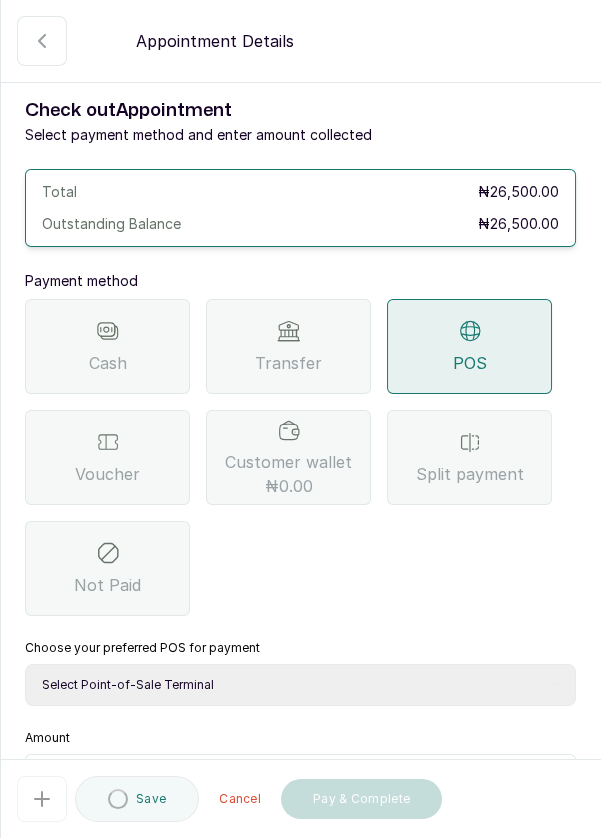 click on "Select Point-of-Sale Terminal Pos- Flutterwave  Zenith Bank POS - Paga Paga POS - Access Access Bank POS - Sterling Sterling Bank" at bounding box center (300, 685) 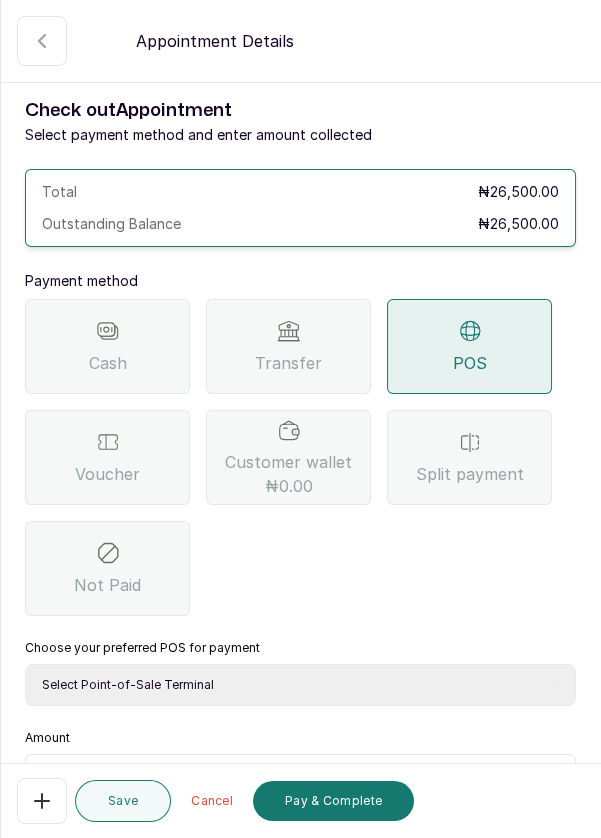 select on "[UUID]" 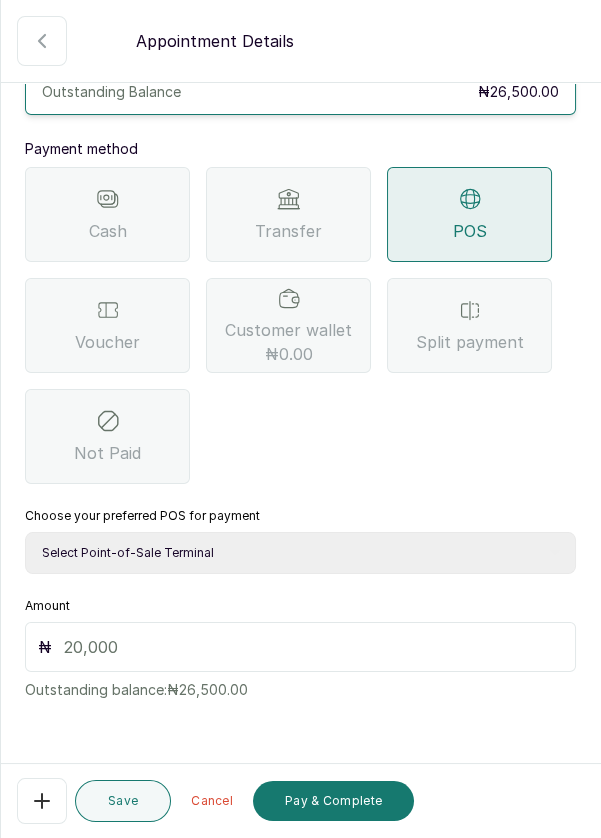 click at bounding box center (313, 647) 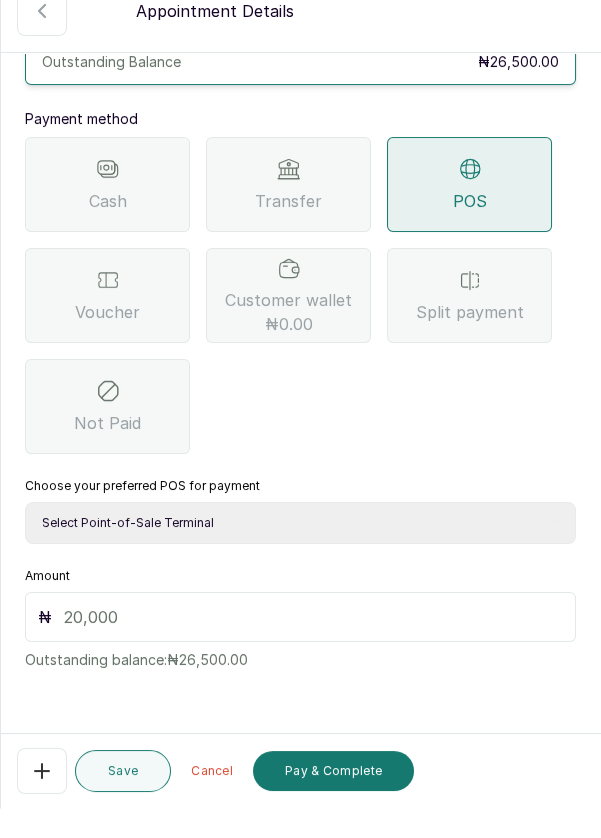 scroll, scrollTop: 14, scrollLeft: 0, axis: vertical 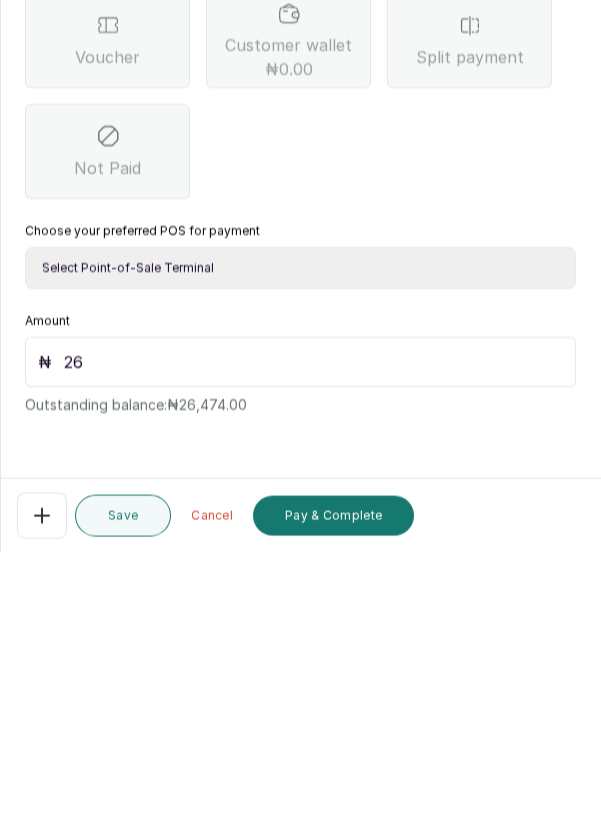 type on "265" 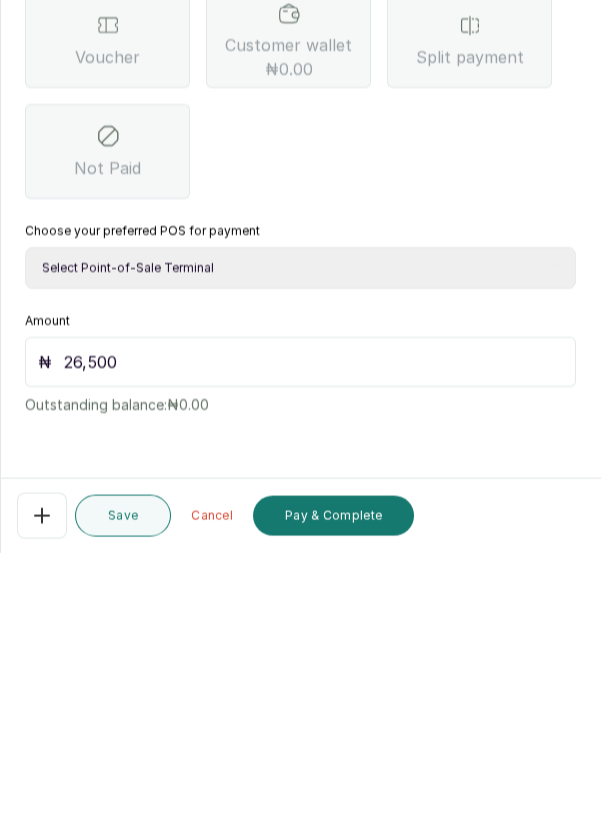 scroll, scrollTop: 14, scrollLeft: 0, axis: vertical 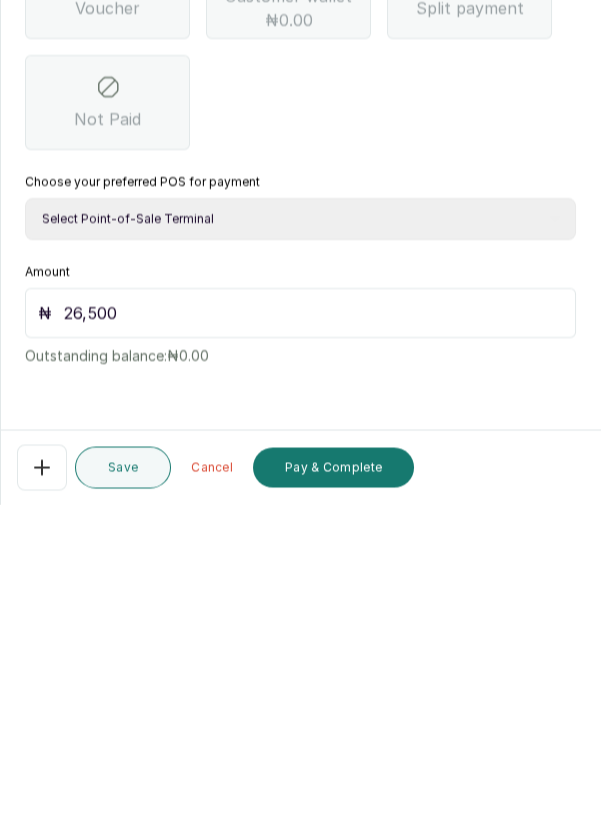 type on "26,500" 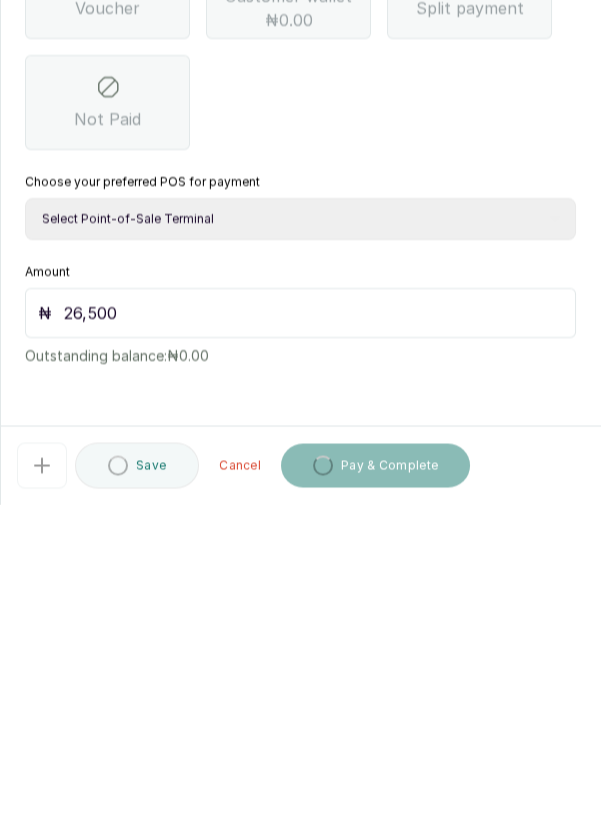 scroll, scrollTop: 14, scrollLeft: 0, axis: vertical 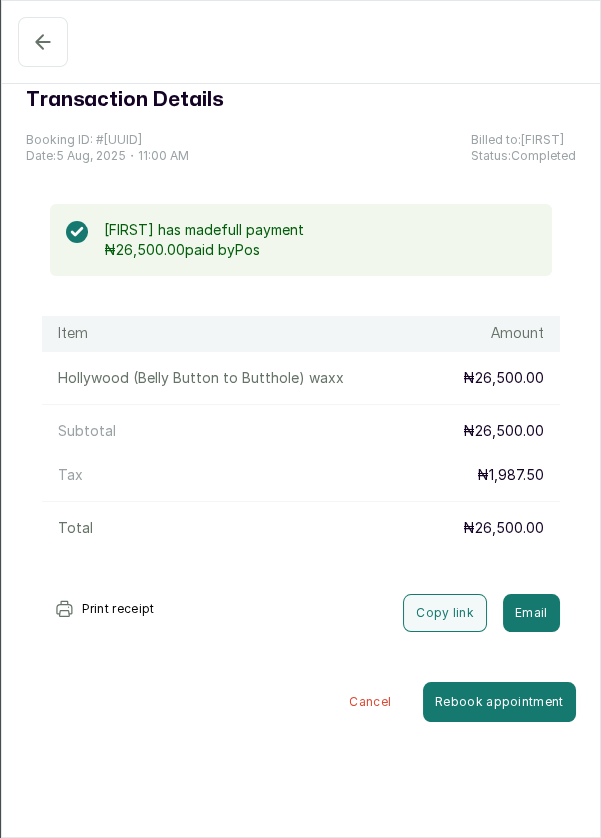 click 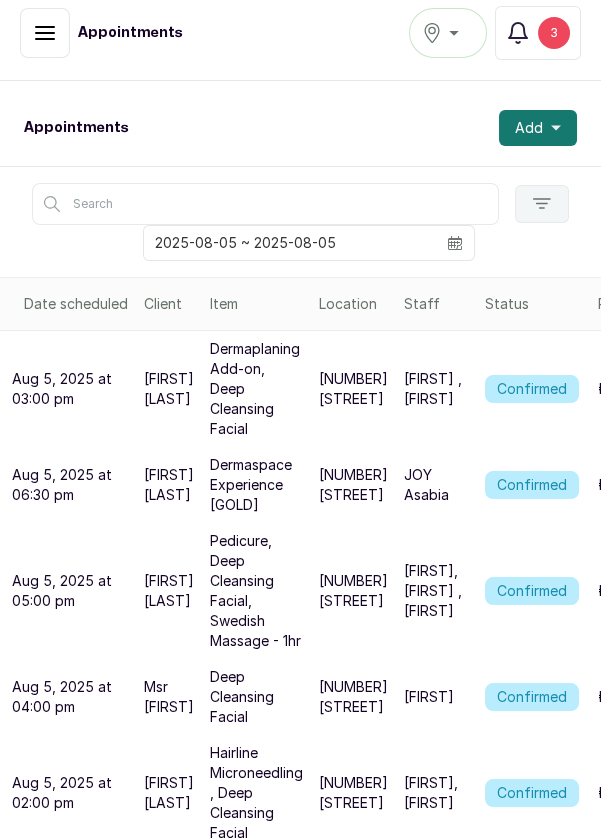 scroll, scrollTop: 0, scrollLeft: 0, axis: both 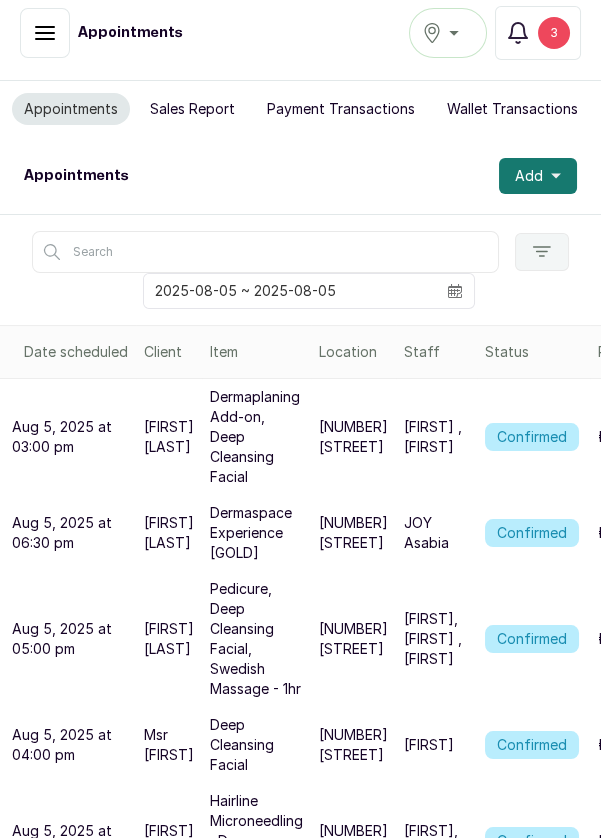 click on "Add" at bounding box center [538, 176] 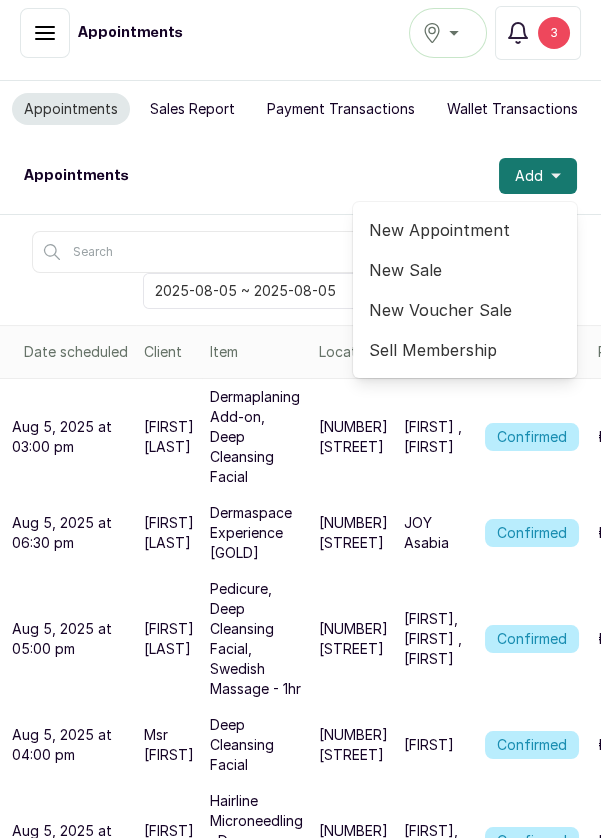 click on "New Sale" at bounding box center [465, 270] 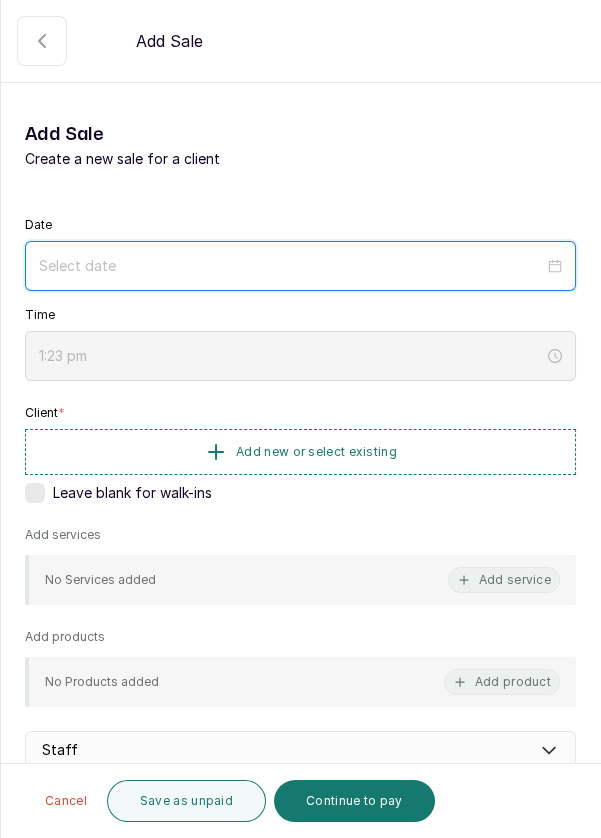 click at bounding box center (291, 266) 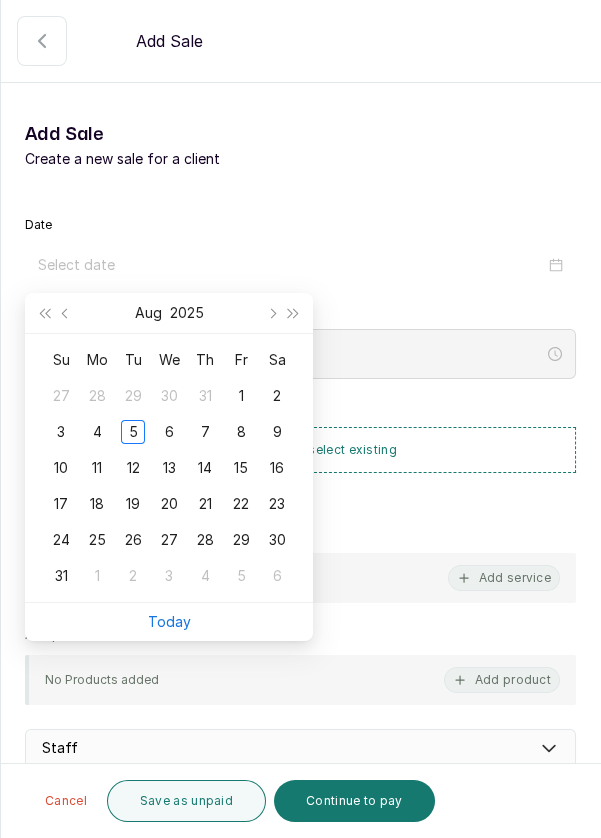 click on "5" at bounding box center [133, 432] 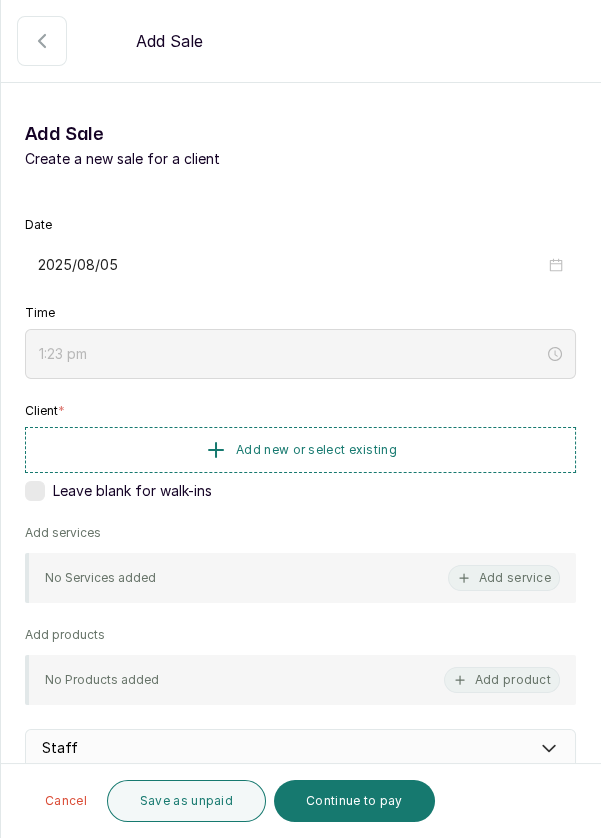 type on "2025/08/05" 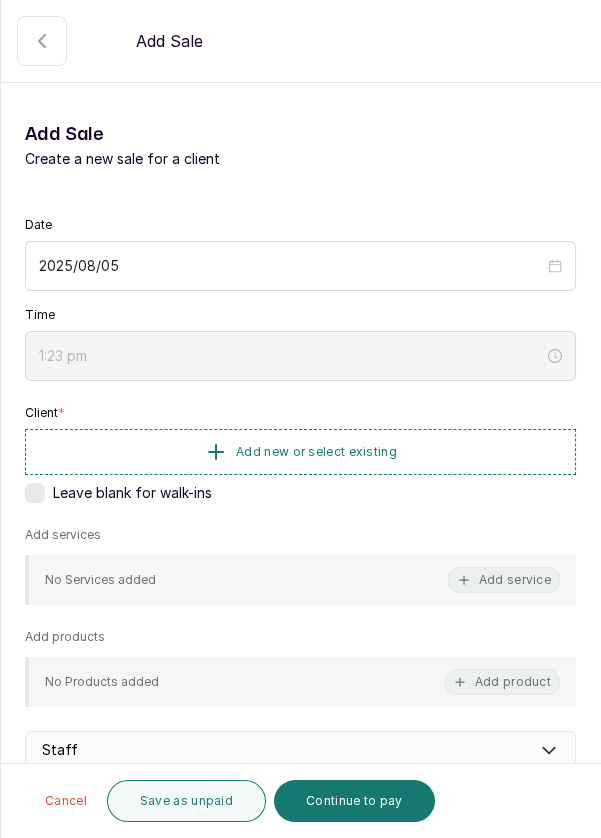 click 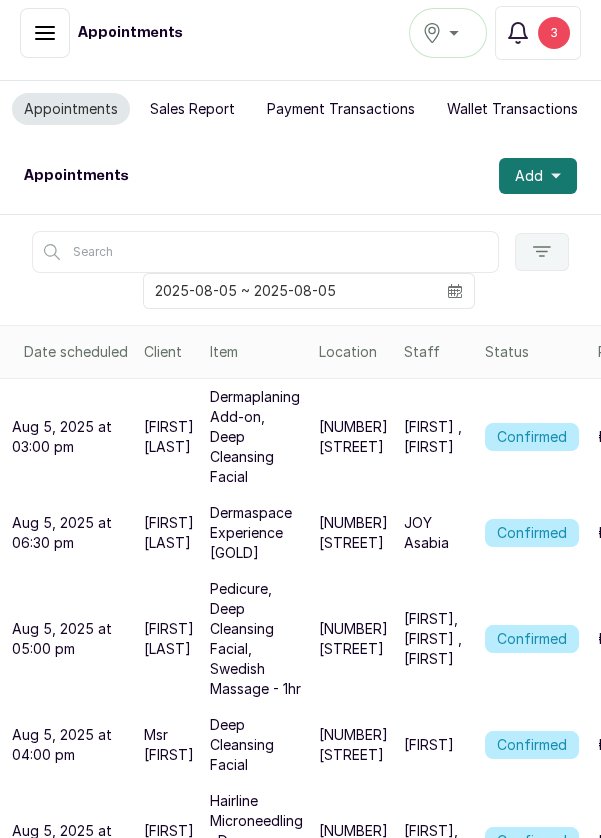 click on "Add" at bounding box center (538, 176) 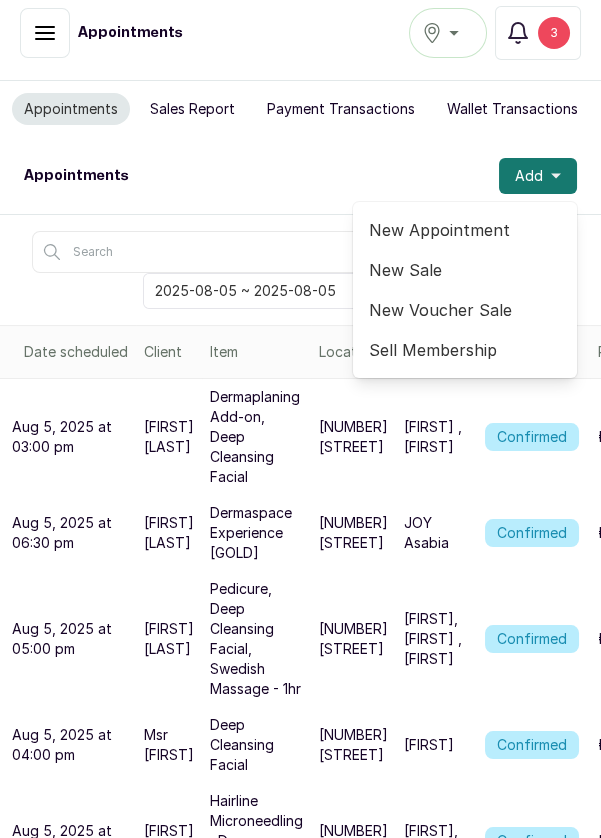 click on "New Appointment" at bounding box center [465, 230] 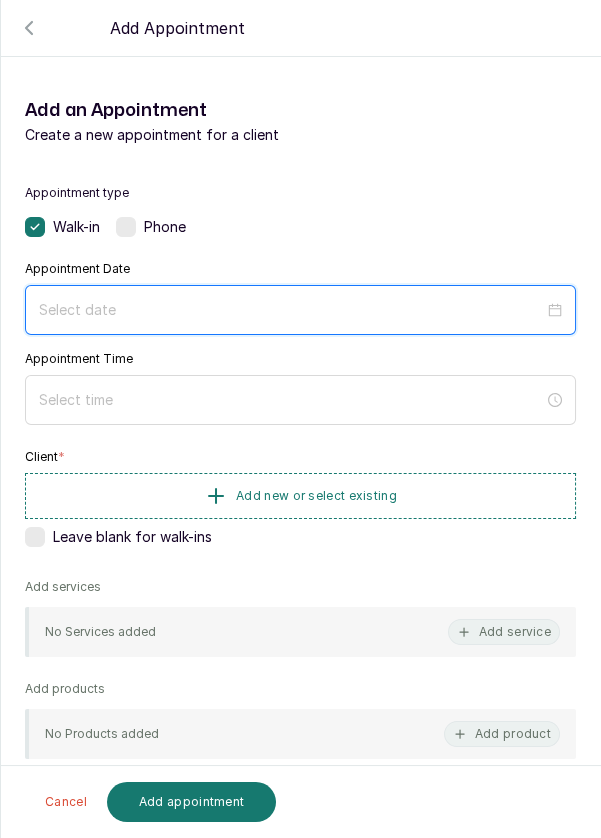 click at bounding box center (291, 310) 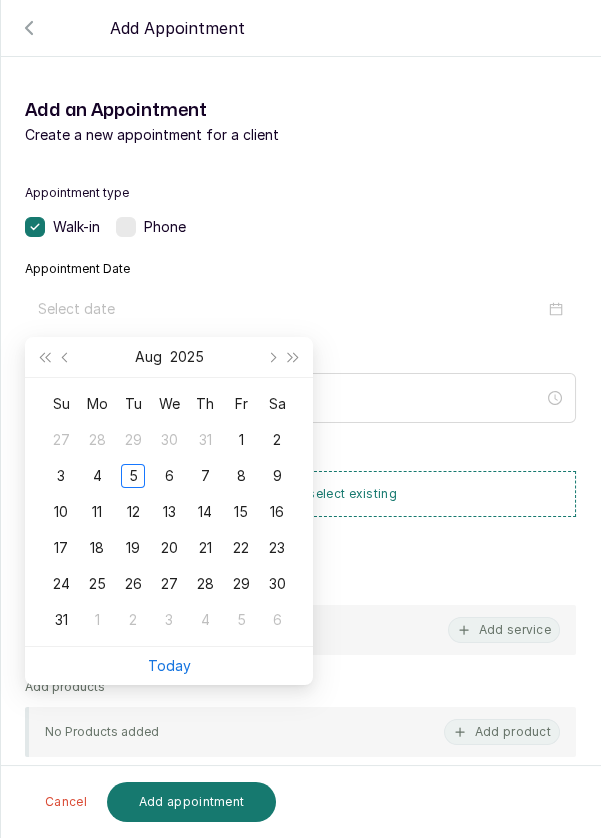 click on "5" at bounding box center (133, 476) 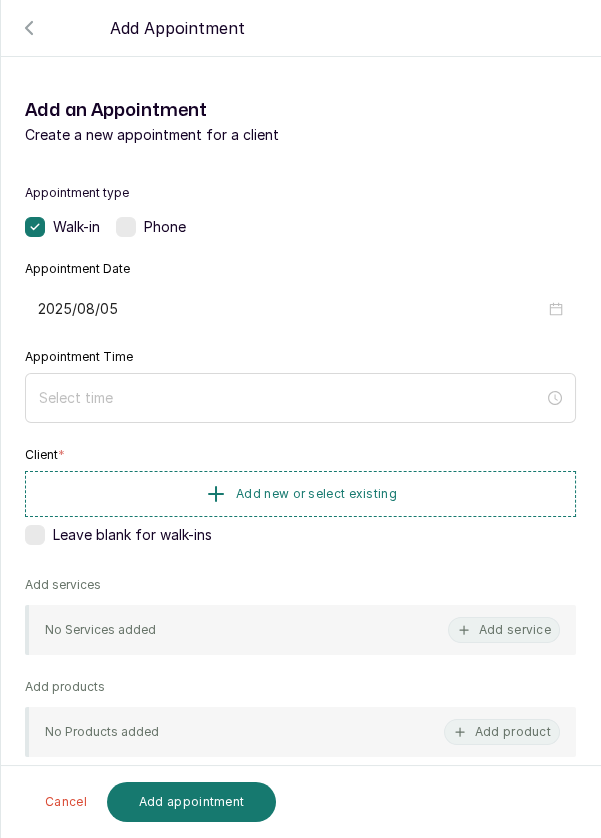 type on "2025/08/05" 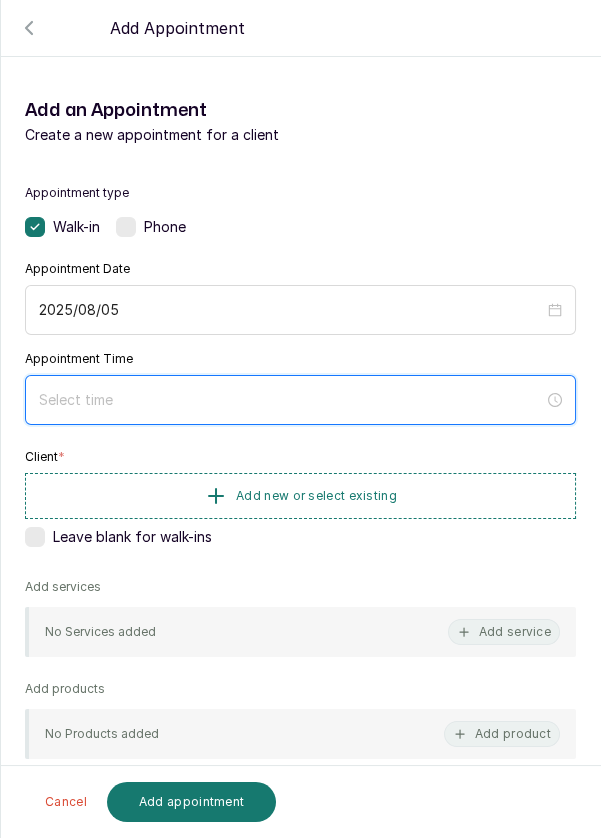 click at bounding box center (291, 400) 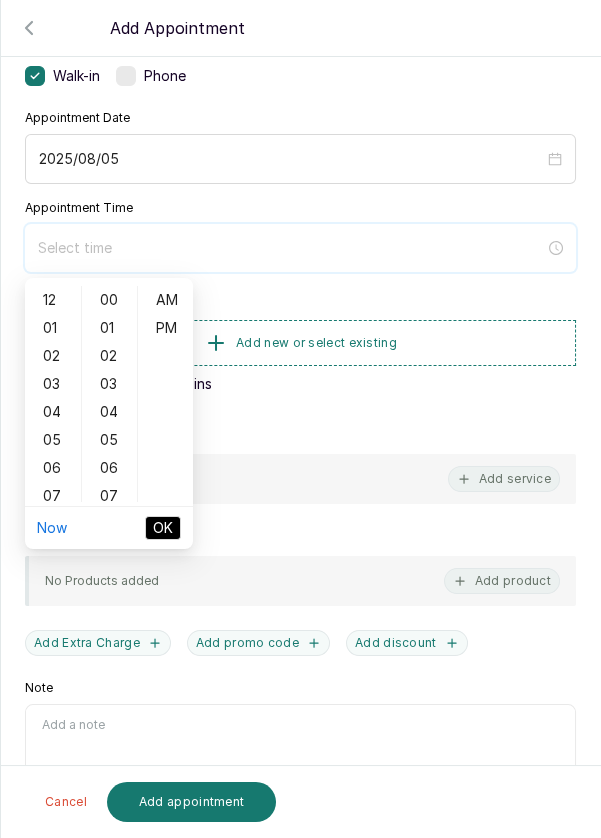 scroll, scrollTop: 157, scrollLeft: 0, axis: vertical 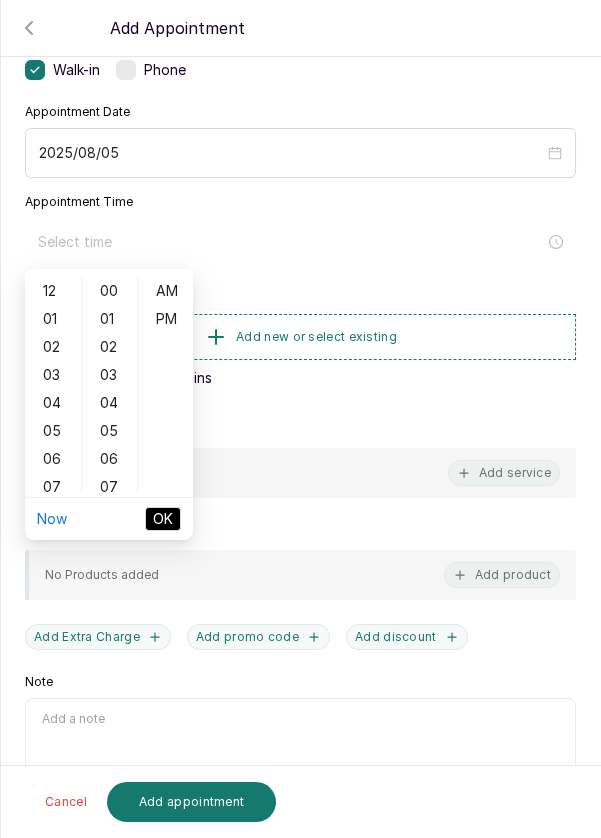 click on "12" at bounding box center [53, 291] 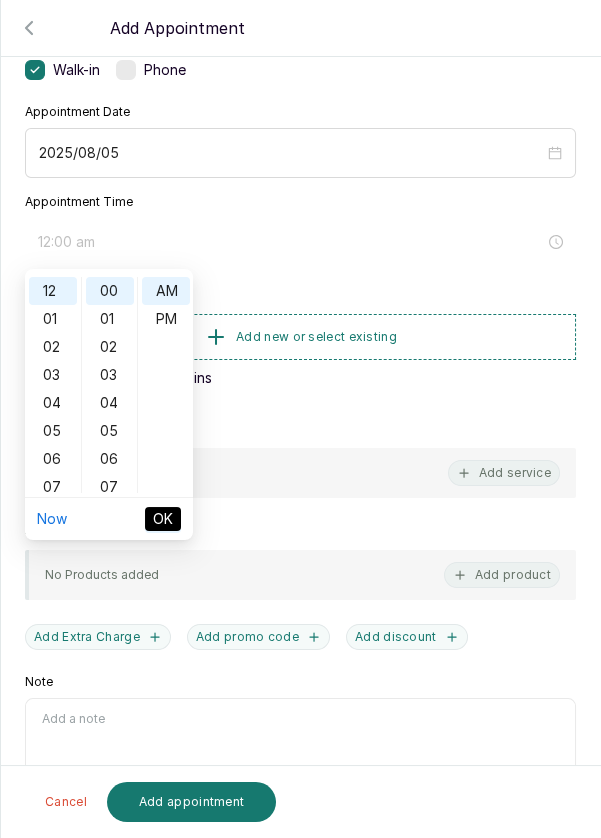 click on "PM" at bounding box center (166, 319) 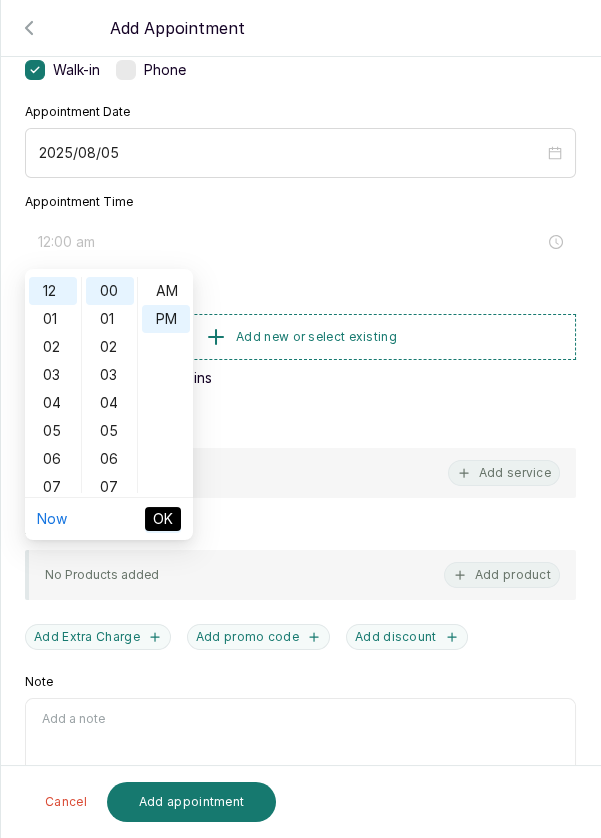 type on "12:00 pm" 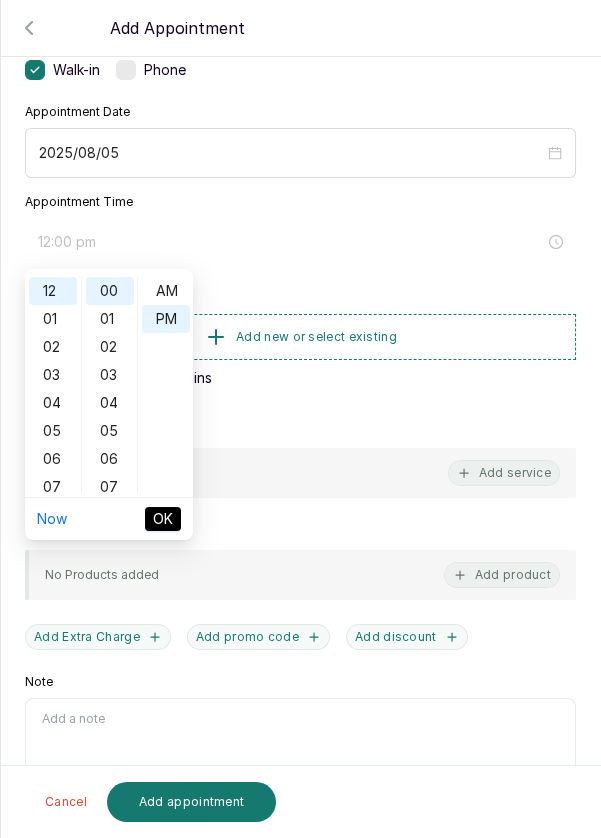 click on "OK" at bounding box center (163, 519) 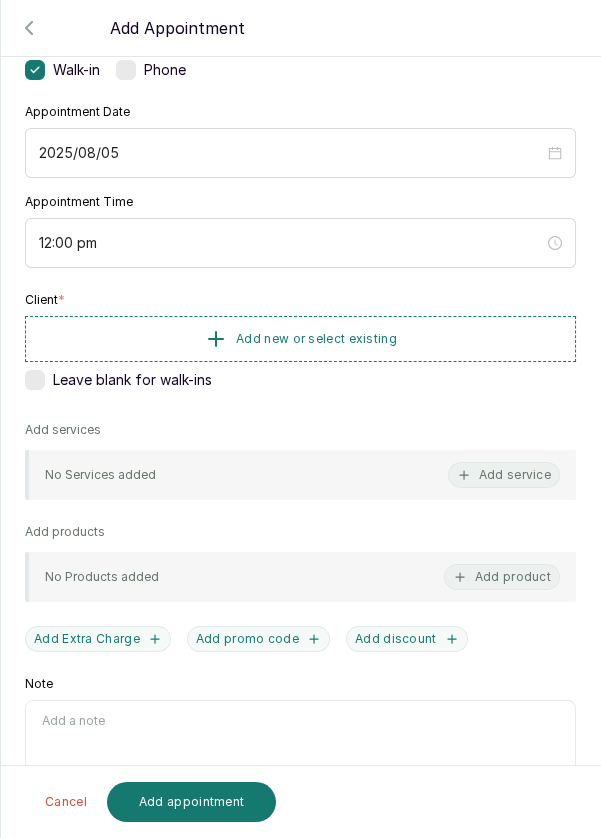 click on "Add new or select existing" at bounding box center (300, 339) 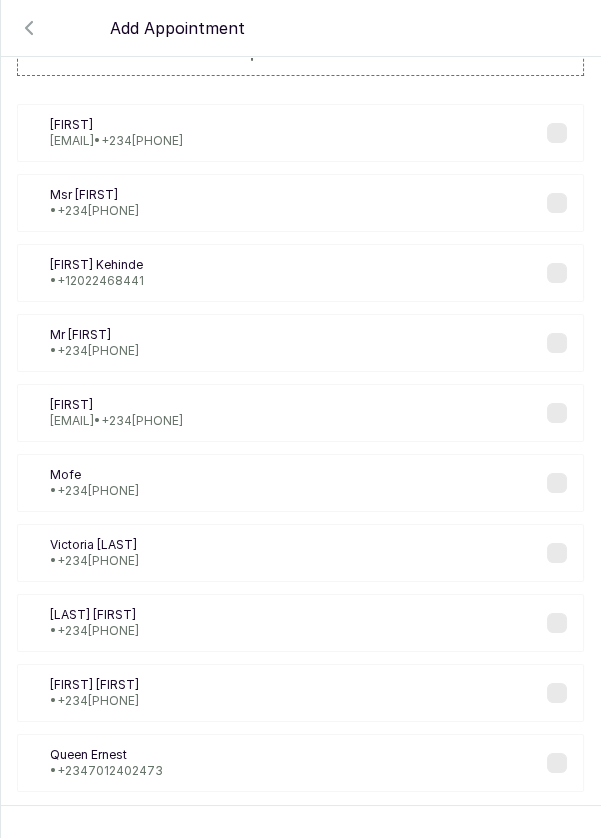 scroll, scrollTop: 78, scrollLeft: 0, axis: vertical 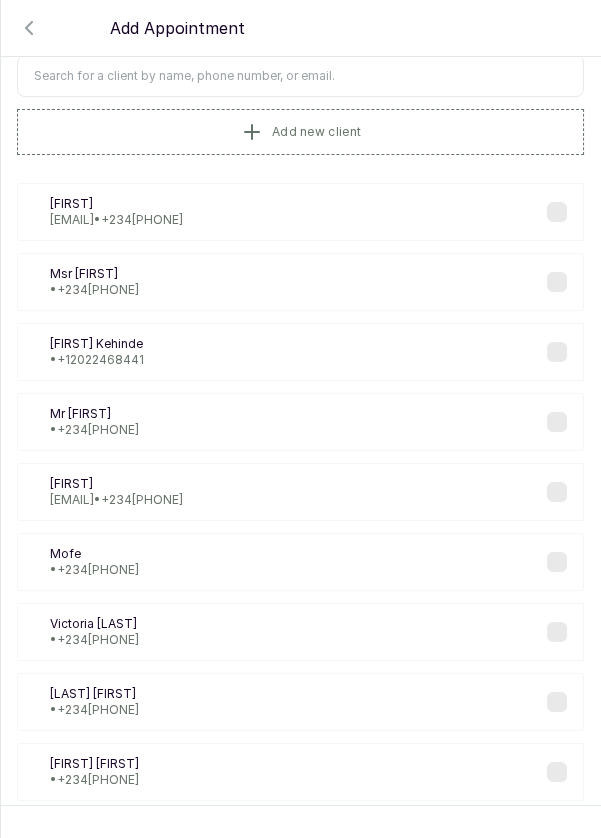 click at bounding box center [300, 76] 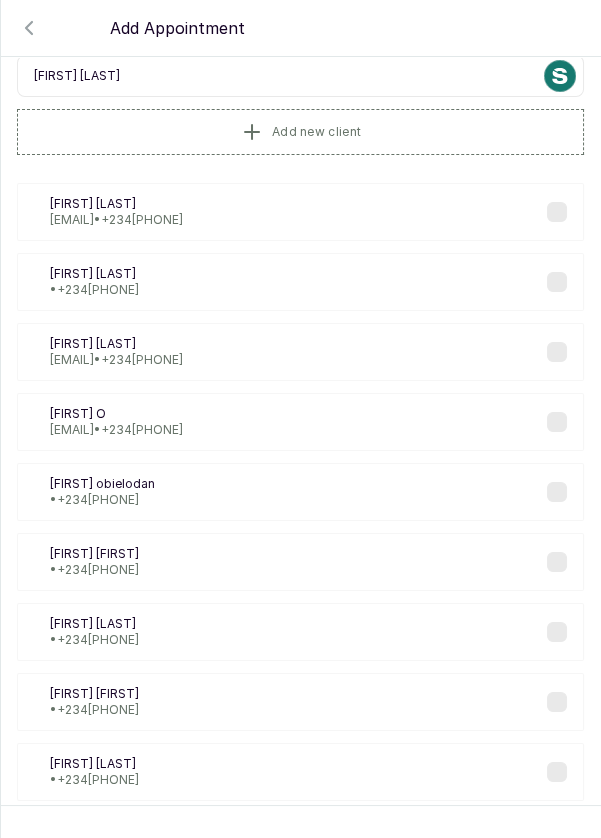 scroll, scrollTop: 0, scrollLeft: 0, axis: both 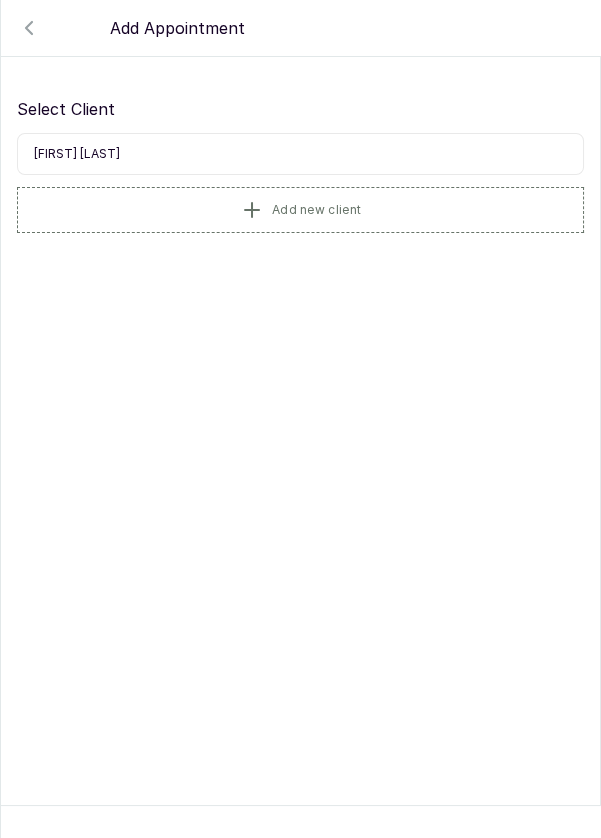 type on "[FIRST] [LAST]" 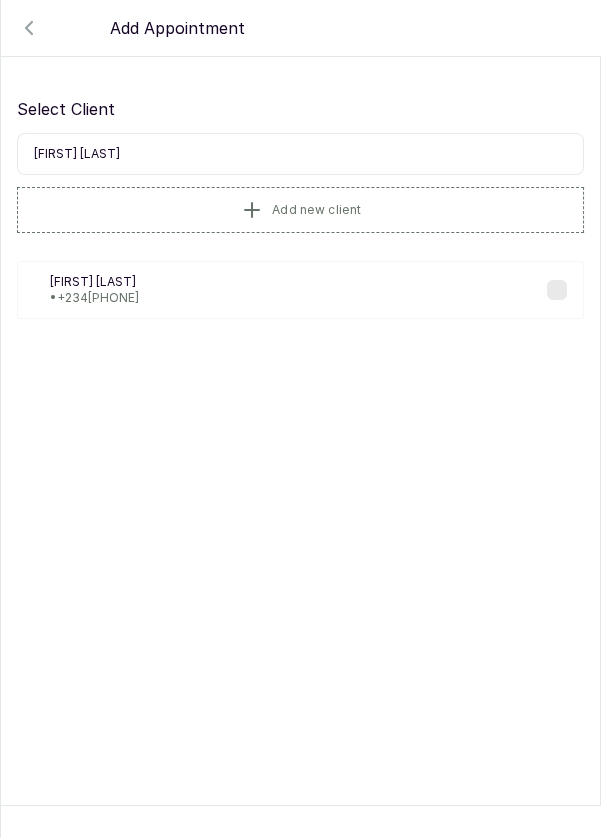click on "•  +234 [PHONE]" at bounding box center [94, 298] 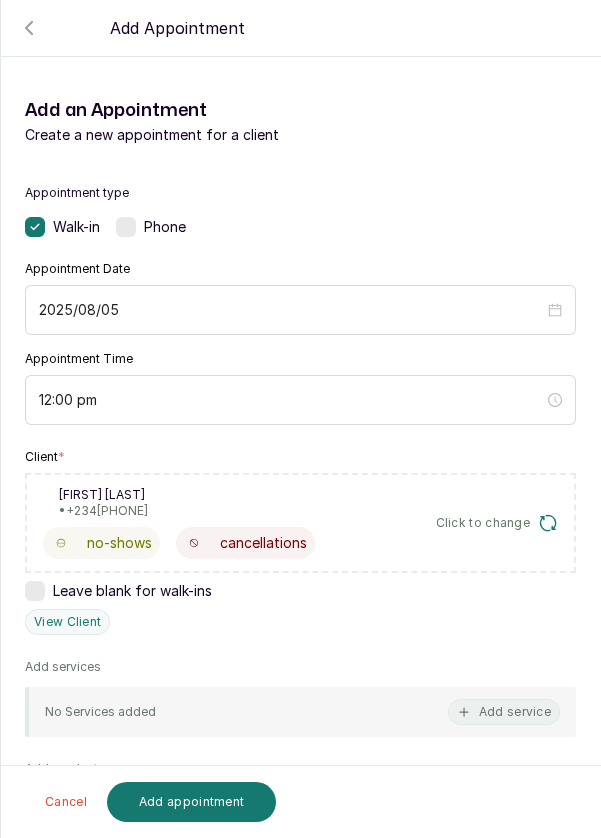 click on "Add service" at bounding box center [504, 712] 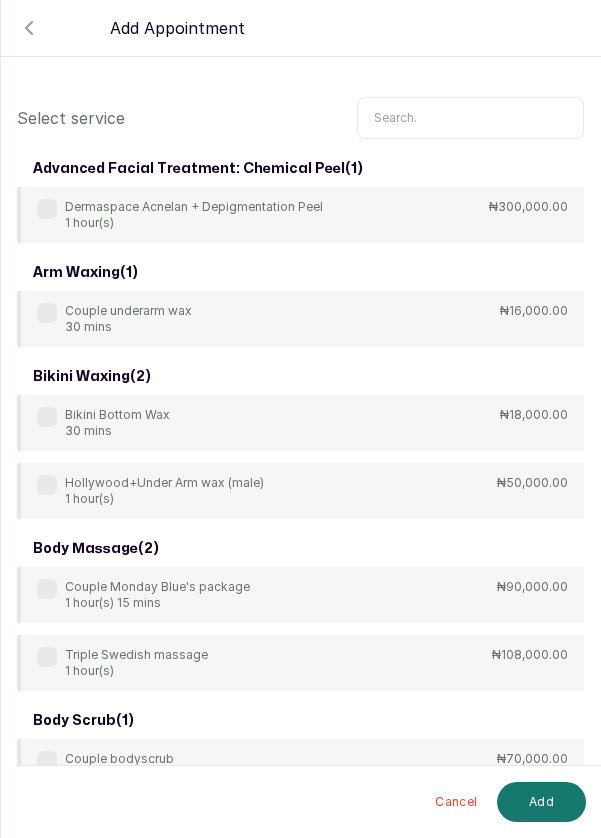 scroll, scrollTop: 0, scrollLeft: 0, axis: both 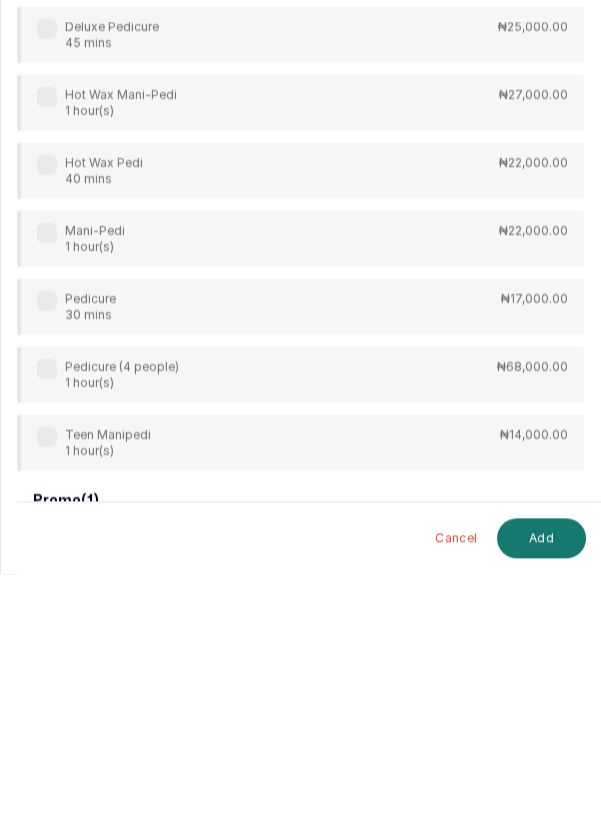 type on "Pedi" 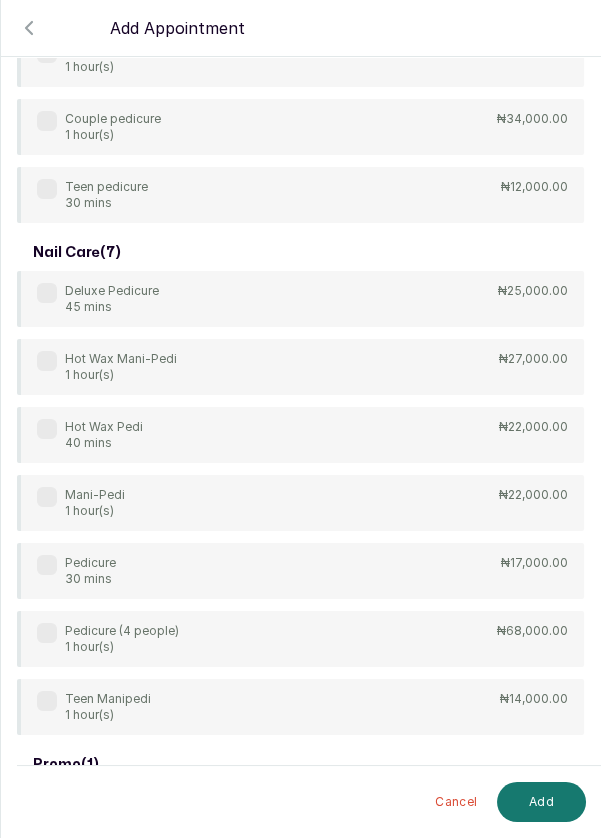 scroll, scrollTop: 108, scrollLeft: 0, axis: vertical 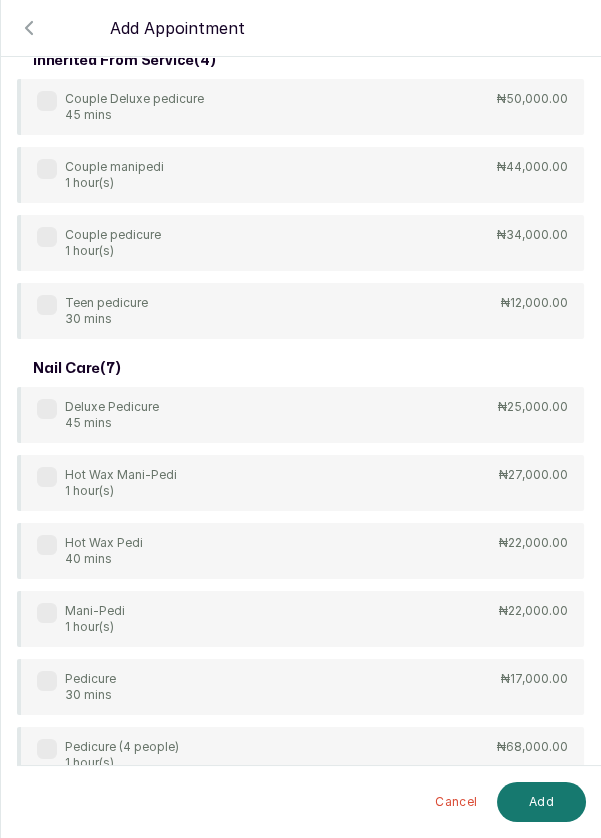 click at bounding box center (47, 681) 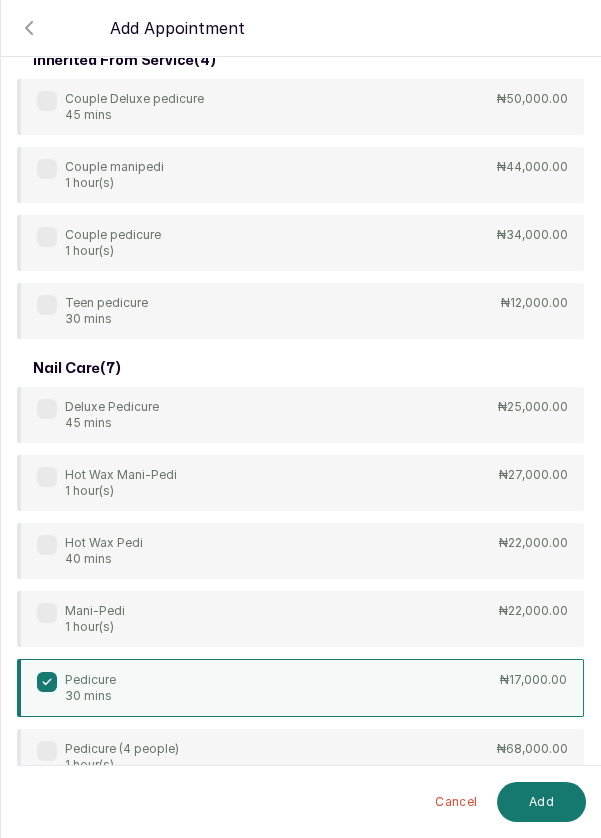 click on "Add" at bounding box center (541, 802) 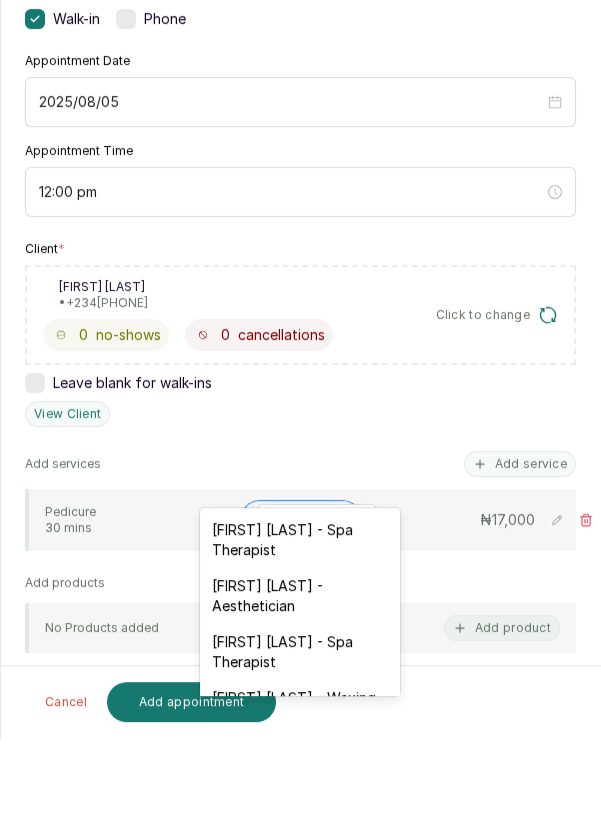 scroll, scrollTop: 14, scrollLeft: 0, axis: vertical 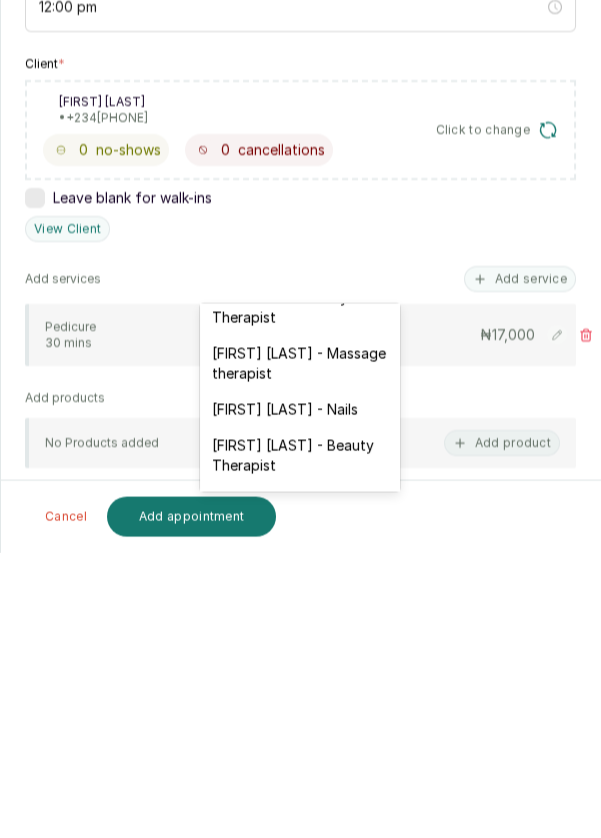 click on "[FIRST] [LAST] - Nails" at bounding box center (300, 695) 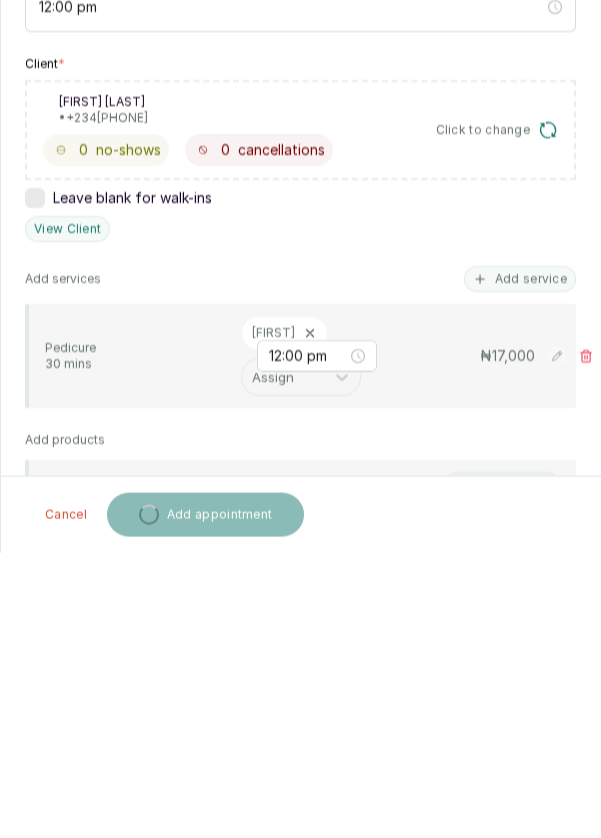 scroll, scrollTop: 14, scrollLeft: 0, axis: vertical 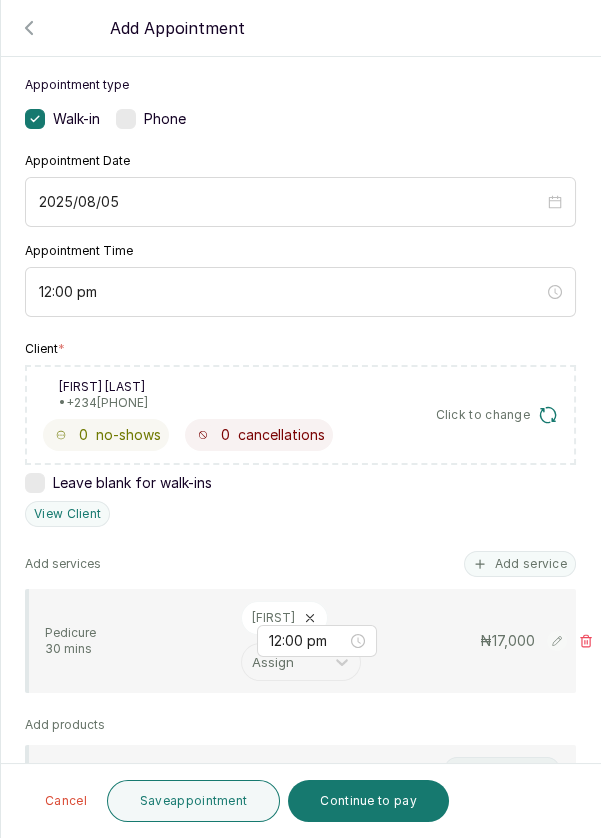 click on "Continue to pay" at bounding box center (368, 801) 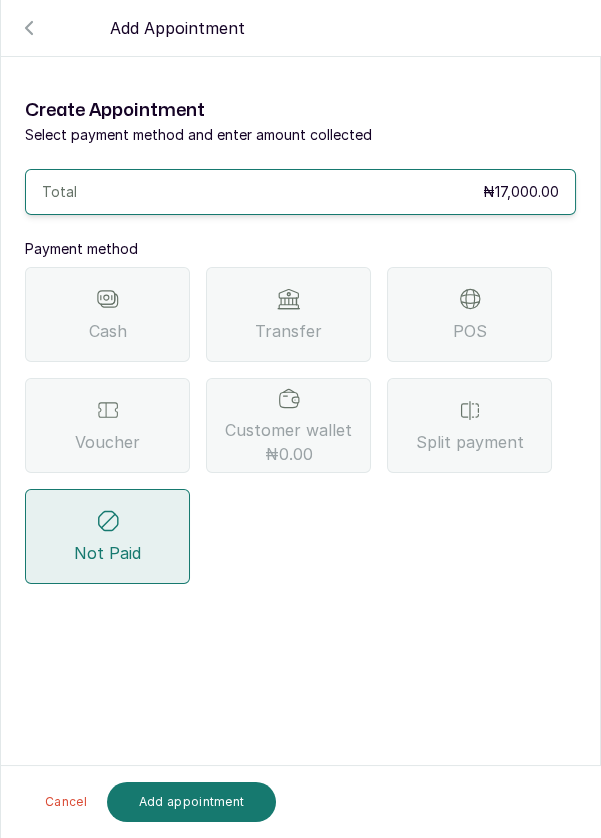 scroll, scrollTop: 0, scrollLeft: 0, axis: both 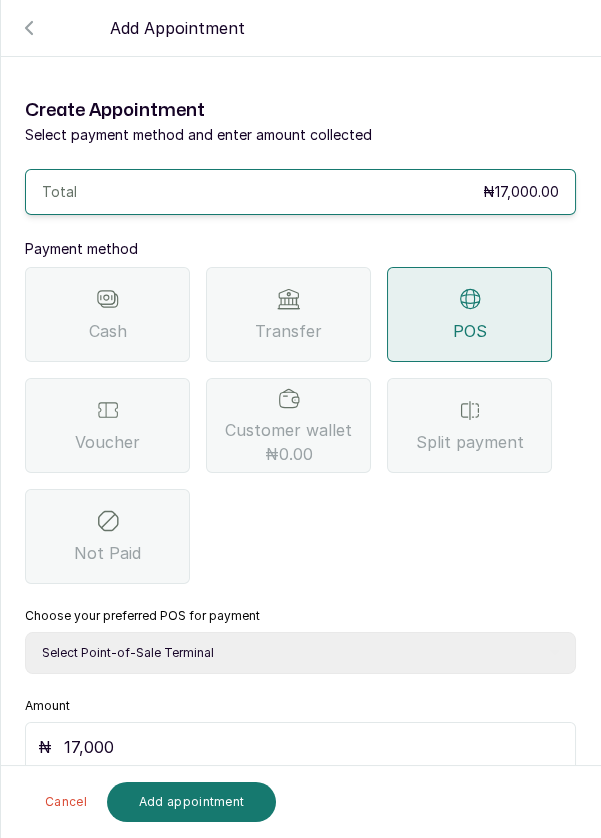 click on "Select Point-of-Sale Terminal Pos- Flutterwave  Zenith Bank POS - Paga Paga POS - Access Access Bank POS - Sterling Sterling Bank" at bounding box center (300, 653) 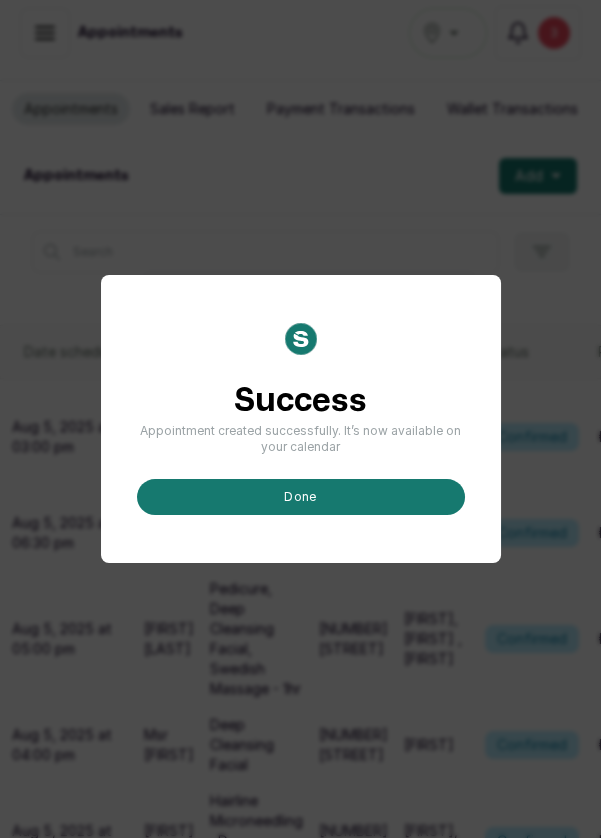 click on "done" at bounding box center [301, 497] 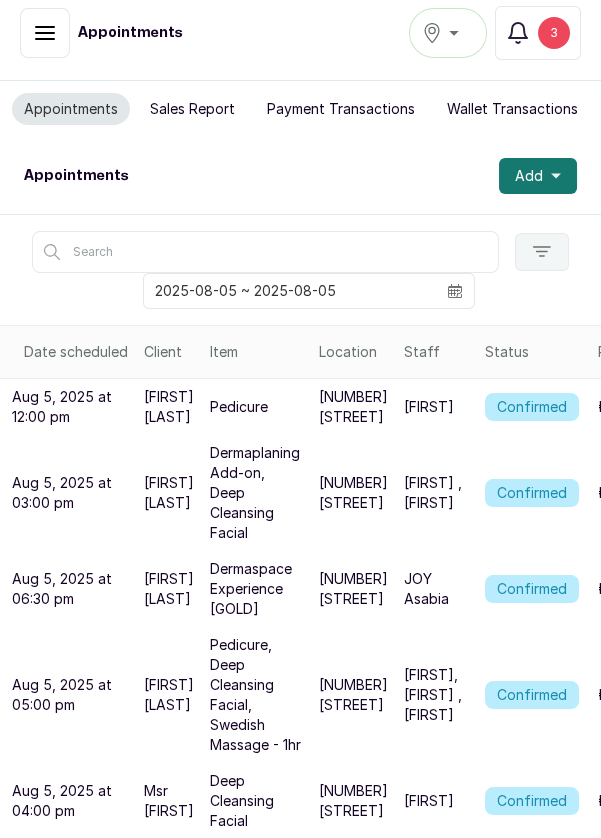 click on "[FIRST]" at bounding box center [429, 407] 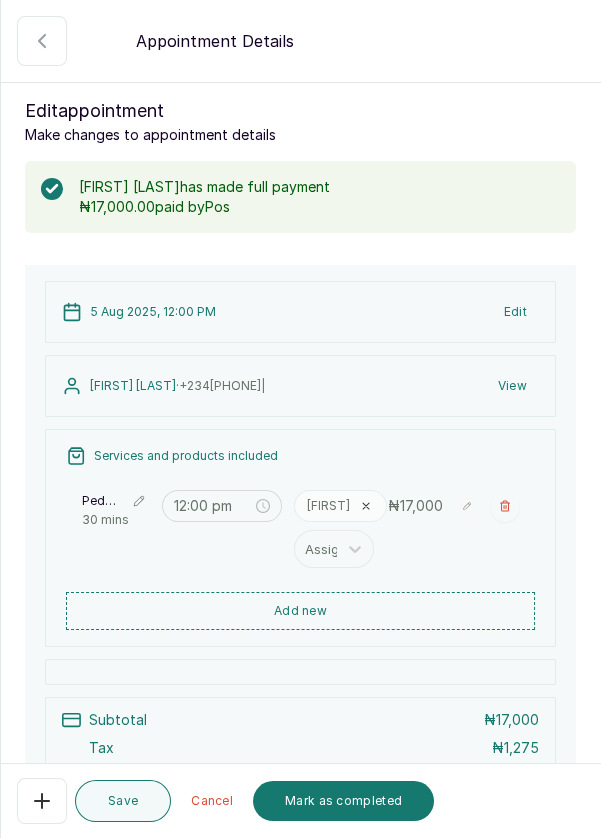 click on "Mark as completed" at bounding box center [343, 801] 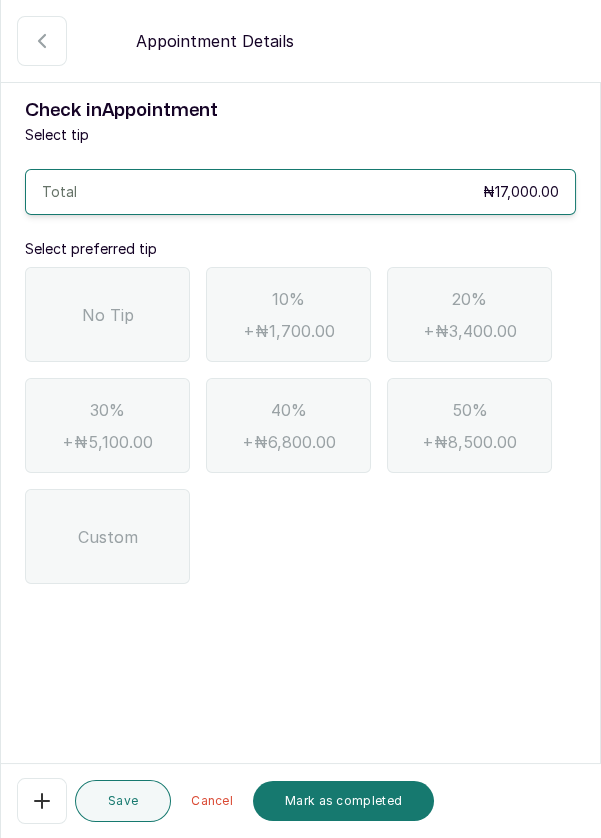 click on "No Tip" at bounding box center [108, 315] 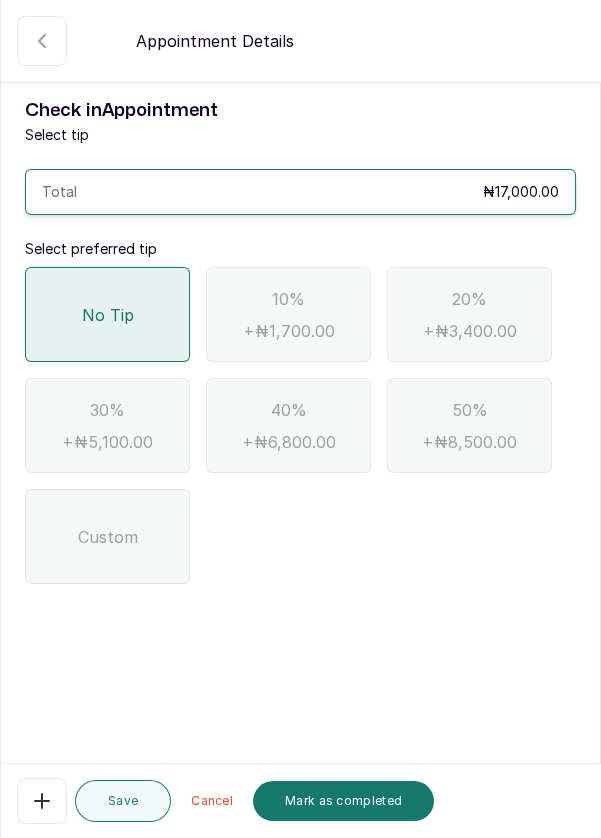 click on "Mark as completed" at bounding box center [343, 801] 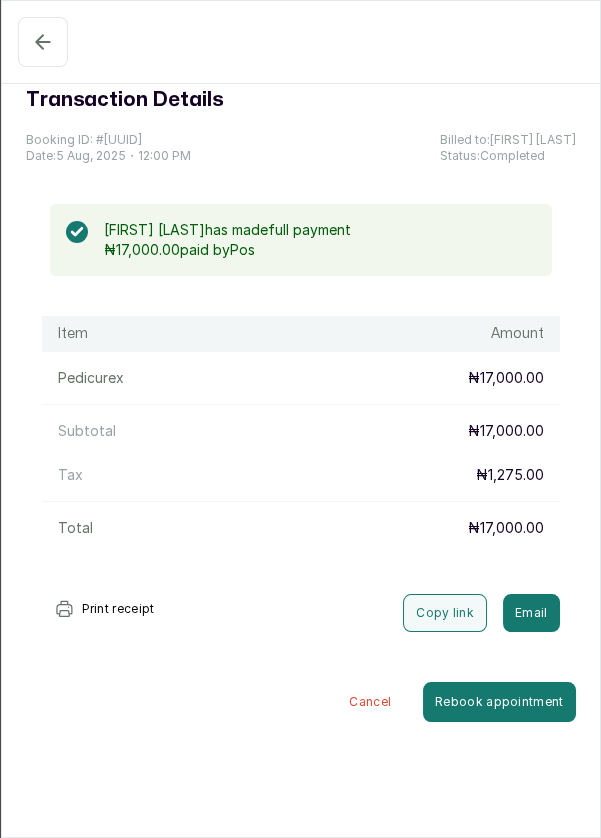 click on "Completed" at bounding box center [43, 42] 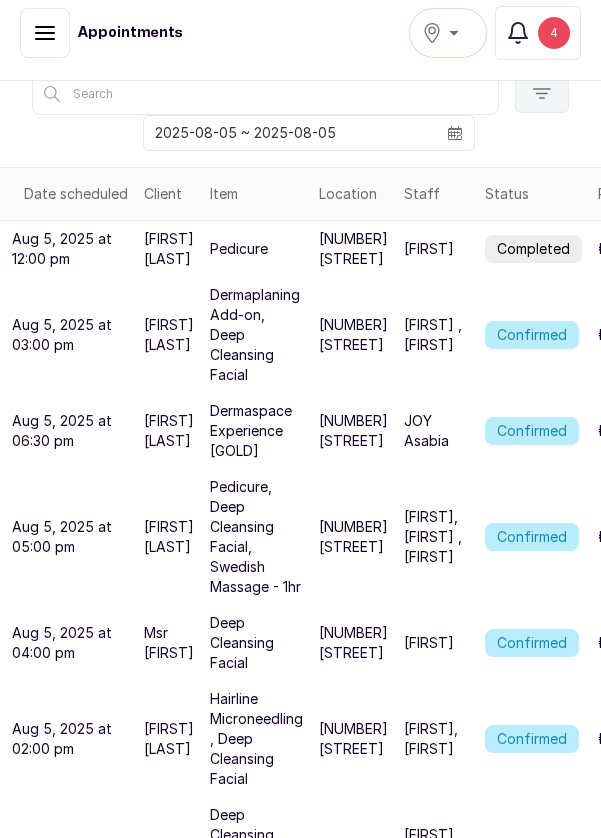scroll, scrollTop: 0, scrollLeft: 0, axis: both 